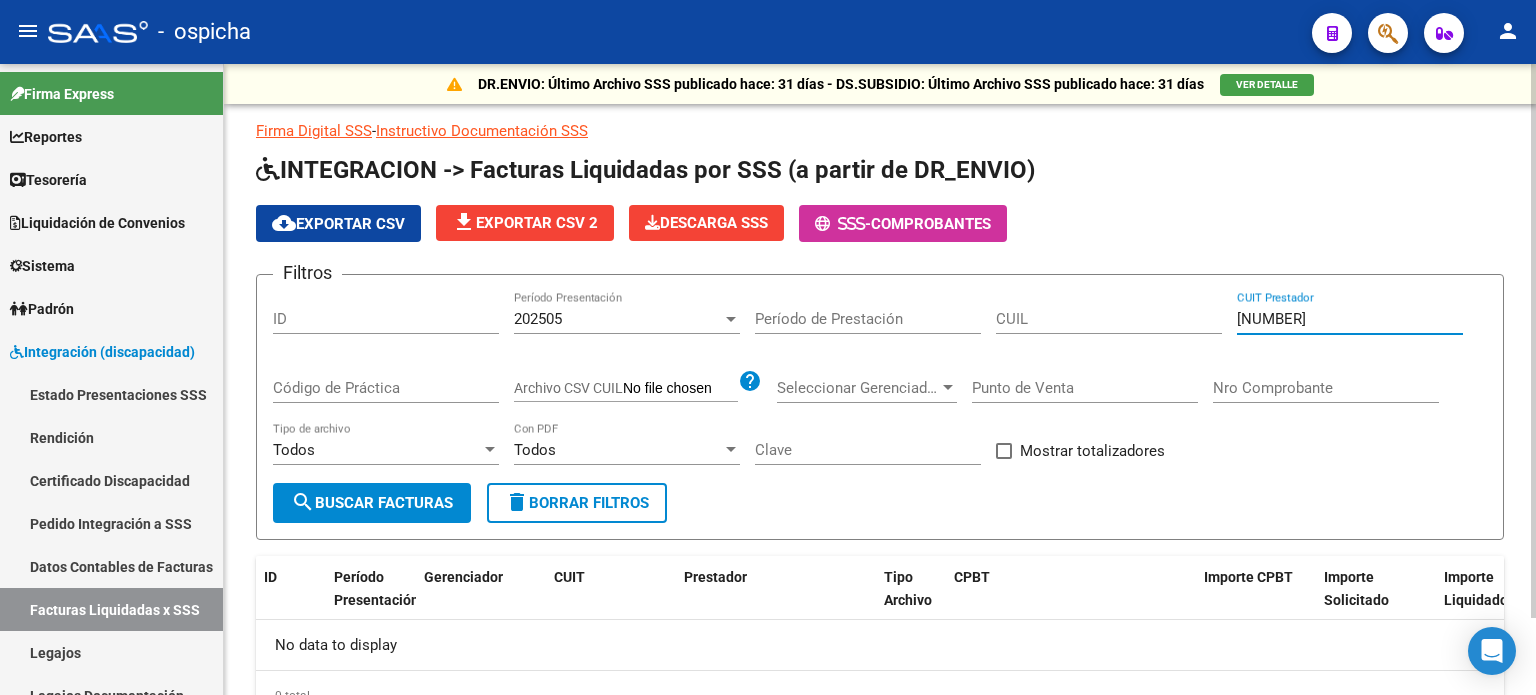 scroll, scrollTop: 0, scrollLeft: 0, axis: both 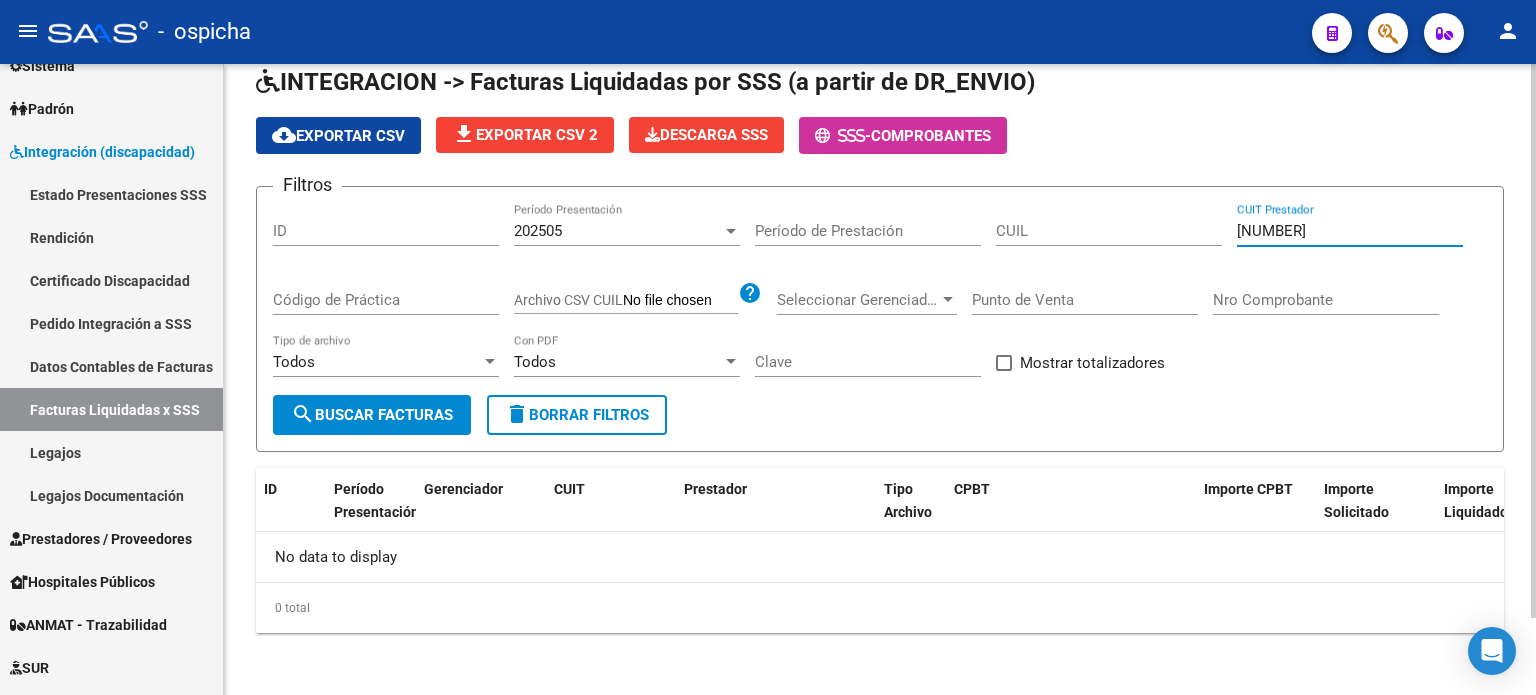 click on "[NUMBER]" at bounding box center (1350, 231) 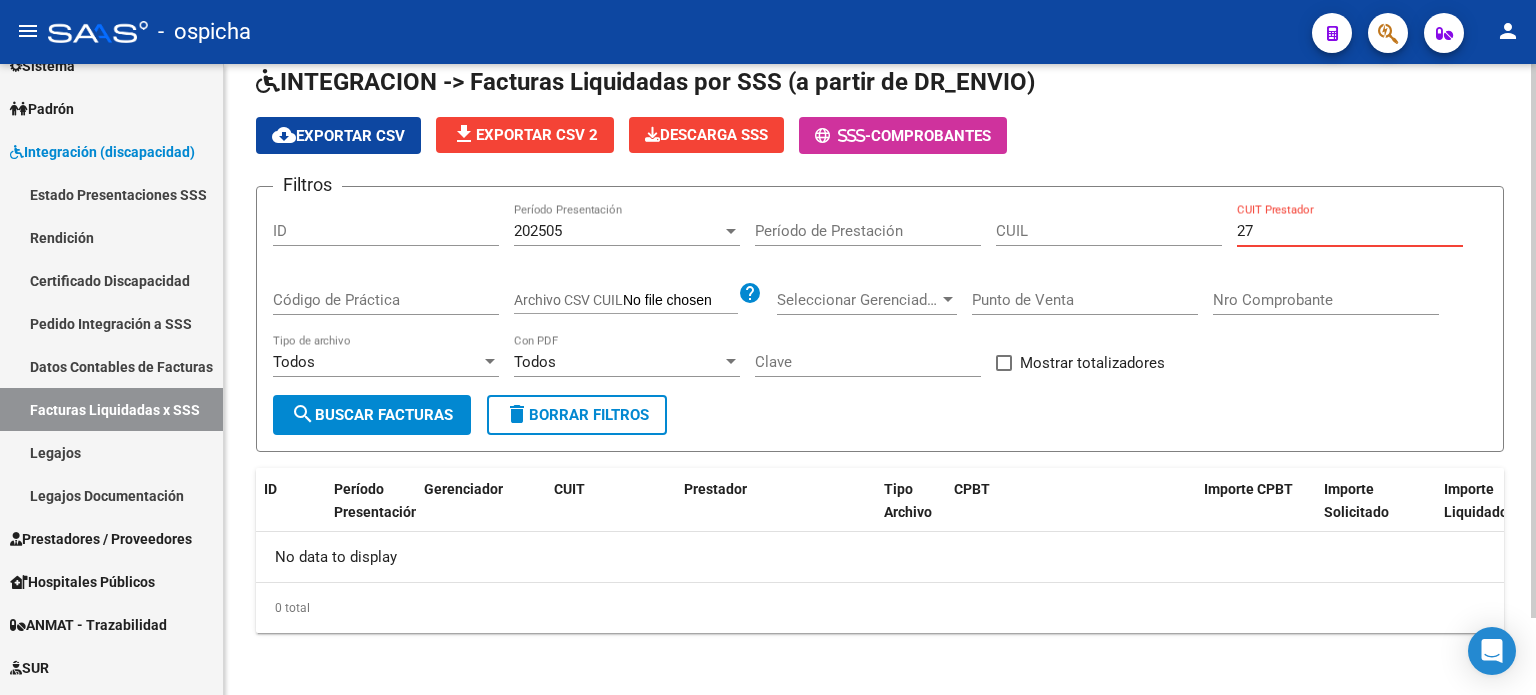 type on "2" 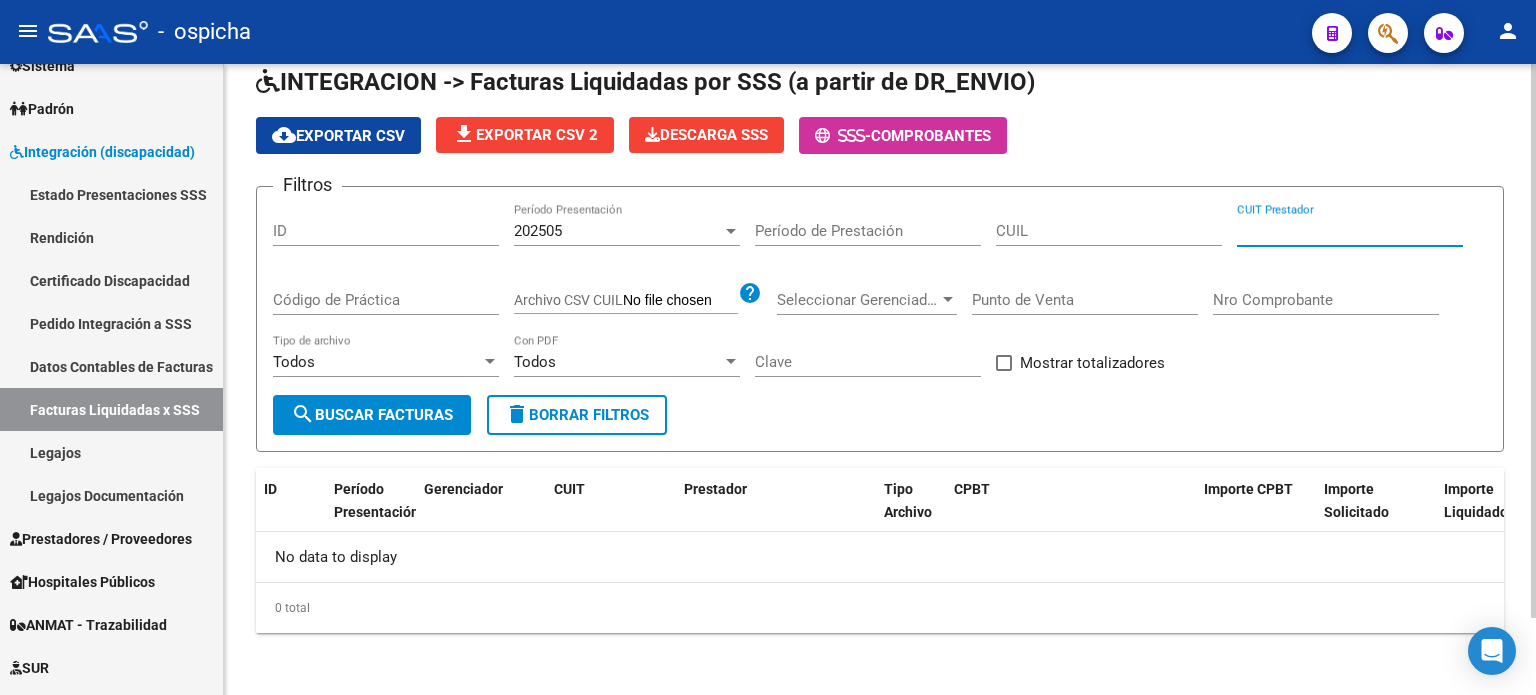 type 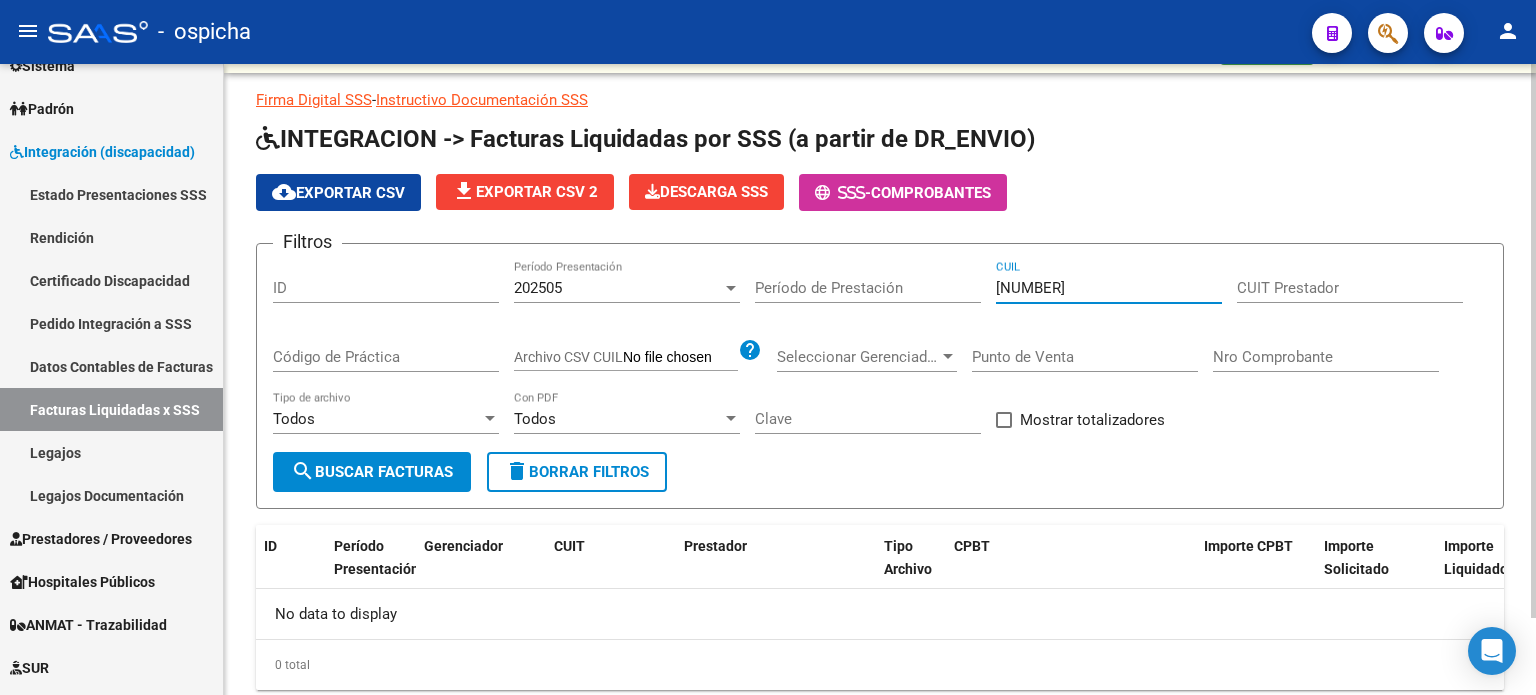scroll, scrollTop: 0, scrollLeft: 0, axis: both 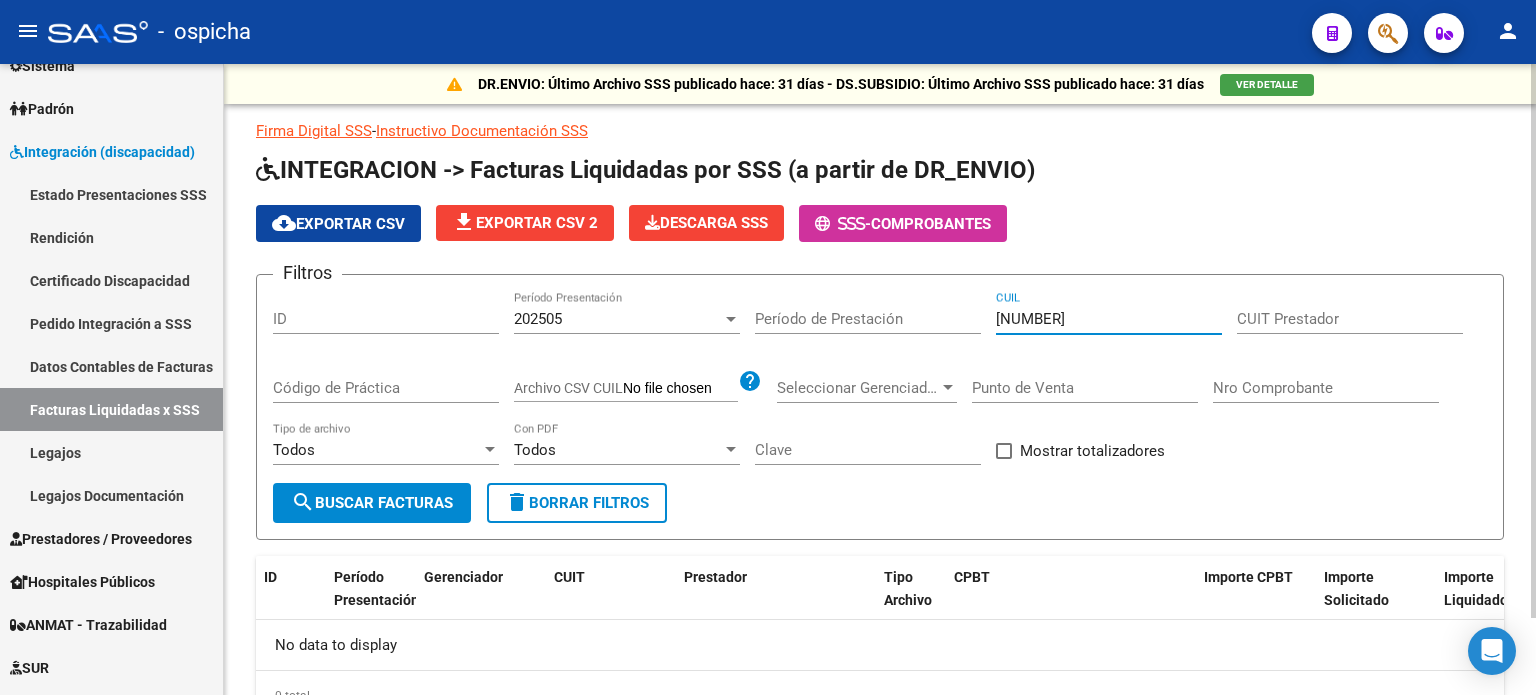 type on "[NUMBER]" 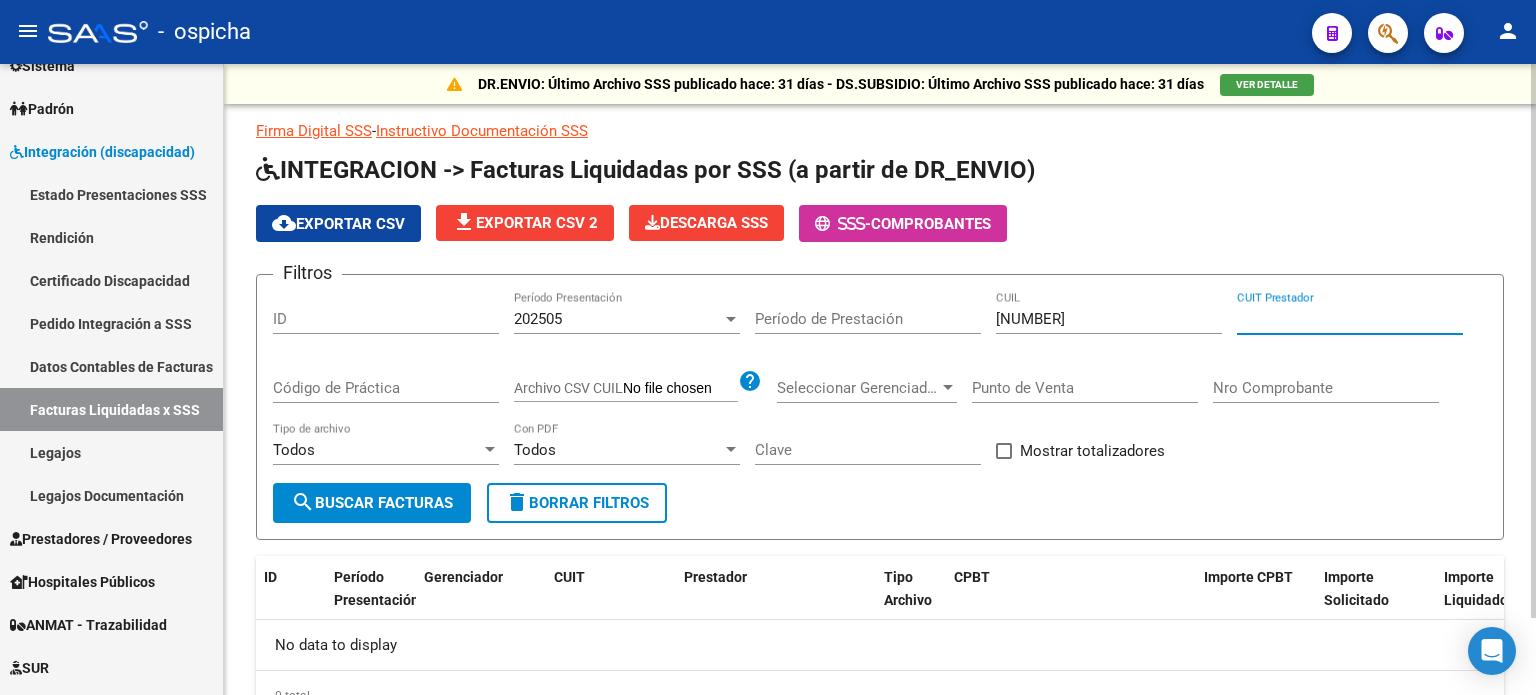 click on "CUIT Prestador" at bounding box center [1350, 319] 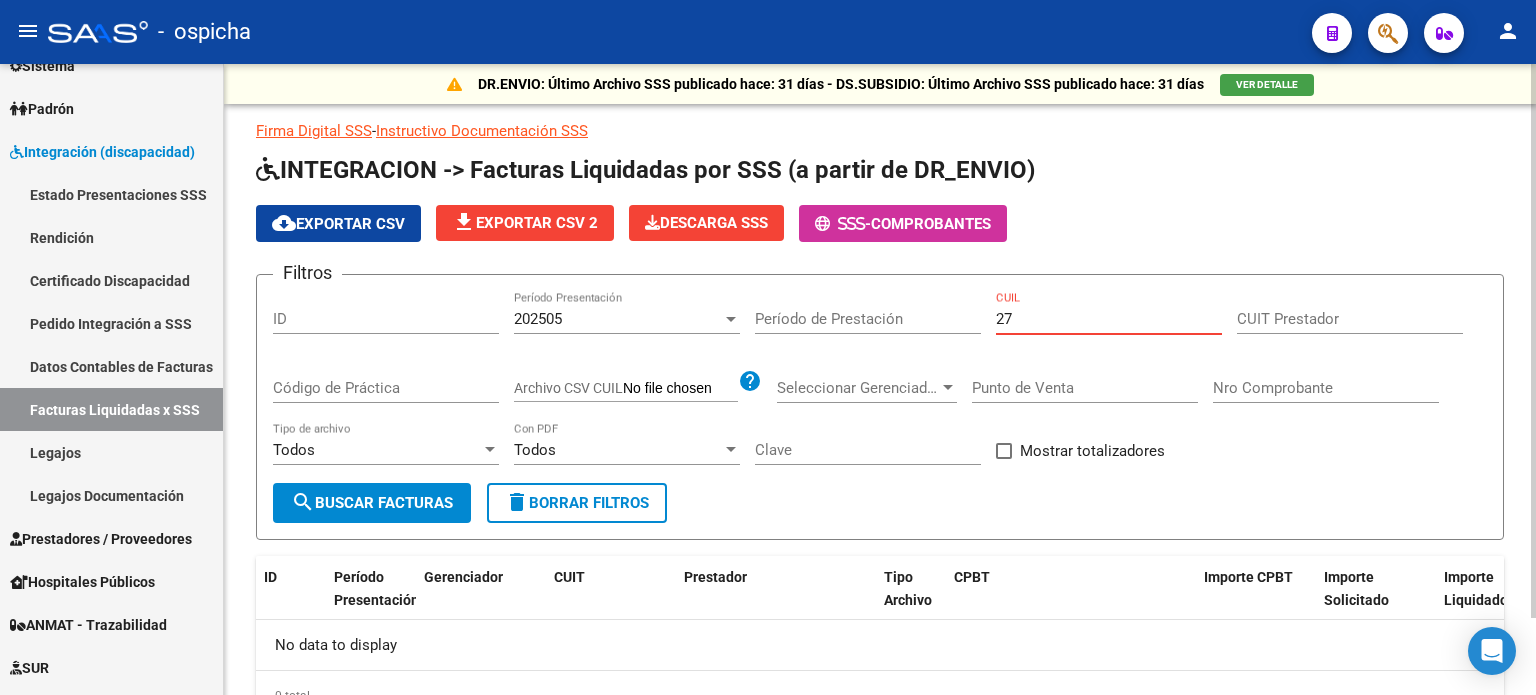 type on "2" 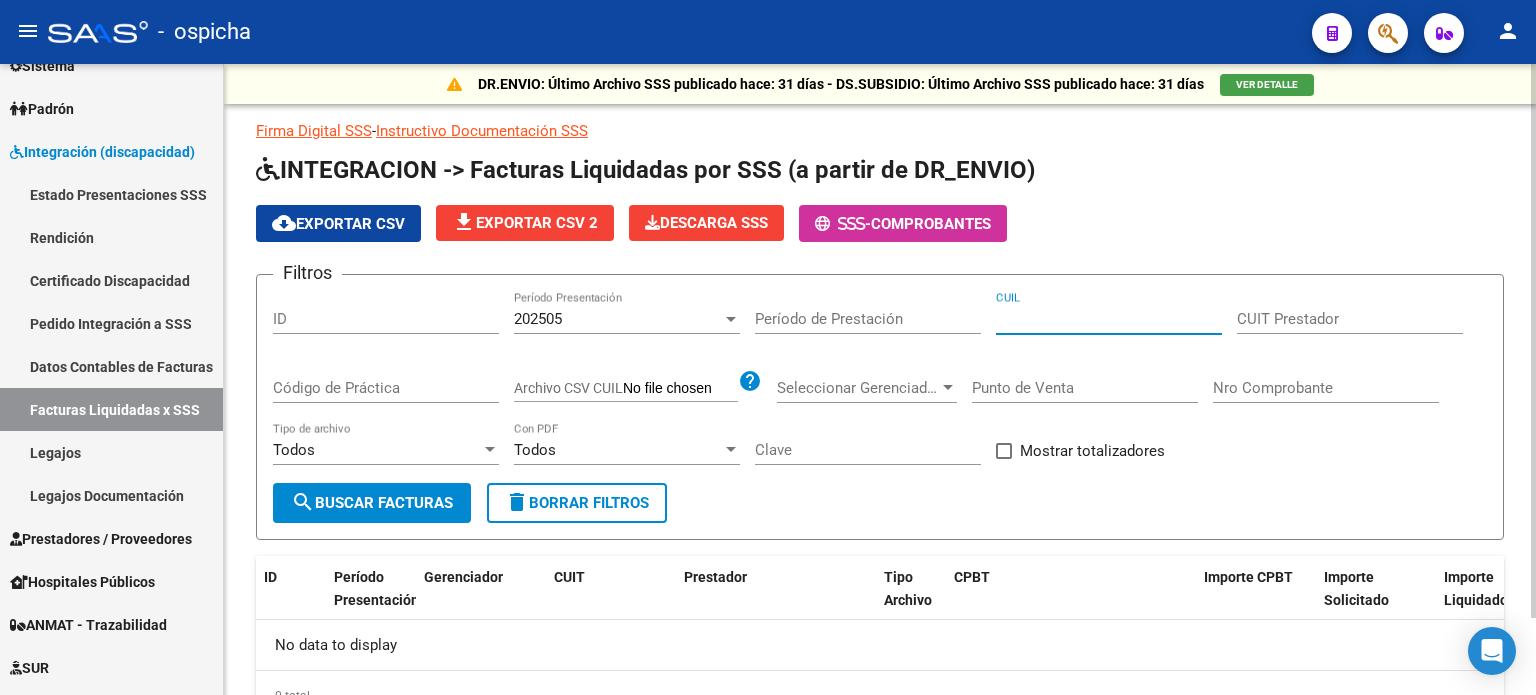 type 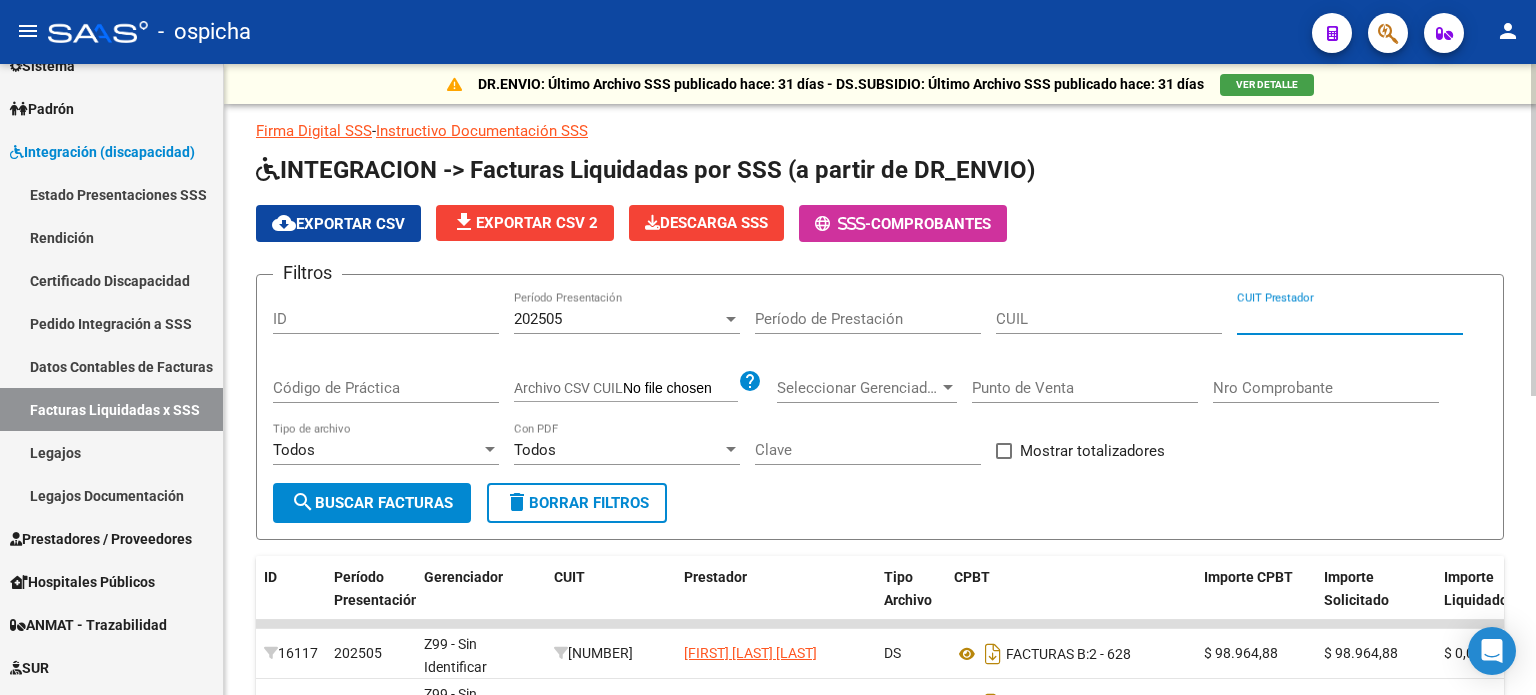 click on "CUIT Prestador" at bounding box center (1350, 319) 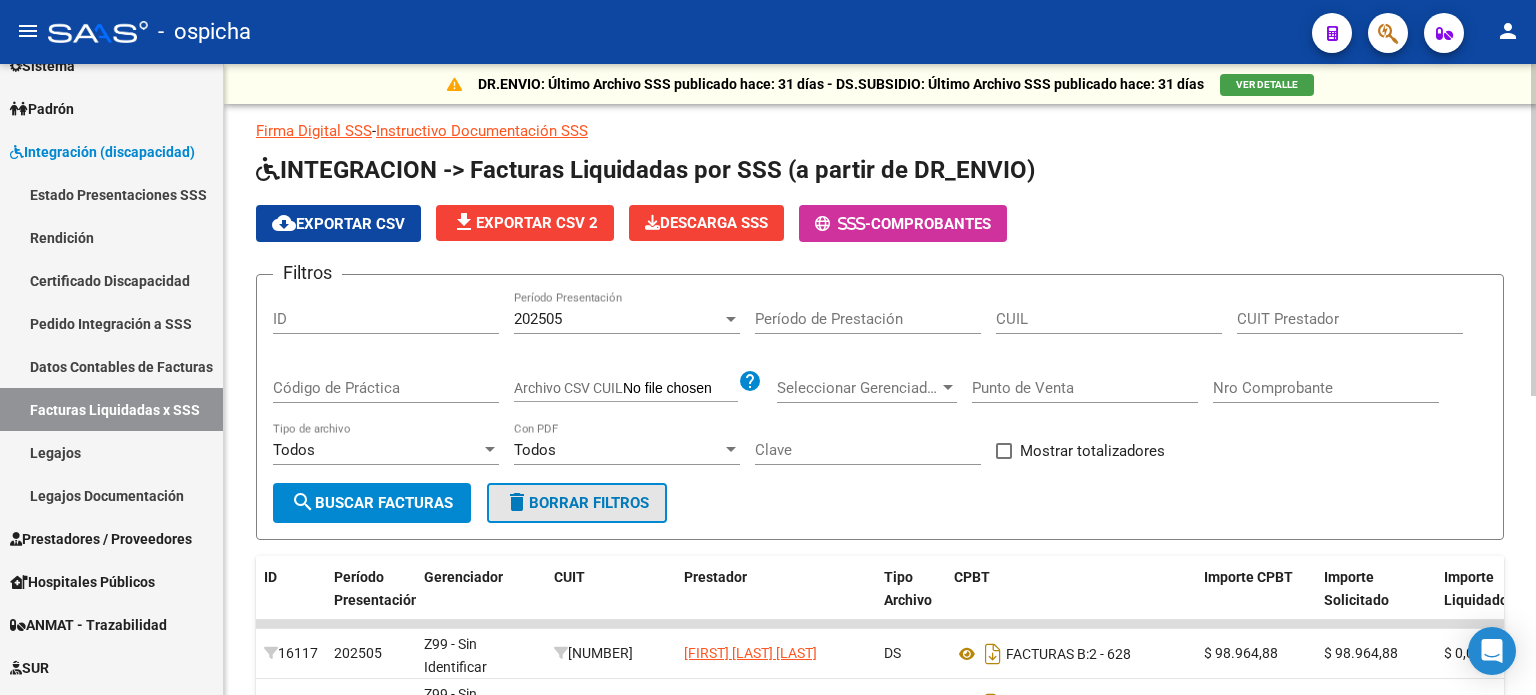 click on "delete  Borrar Filtros" 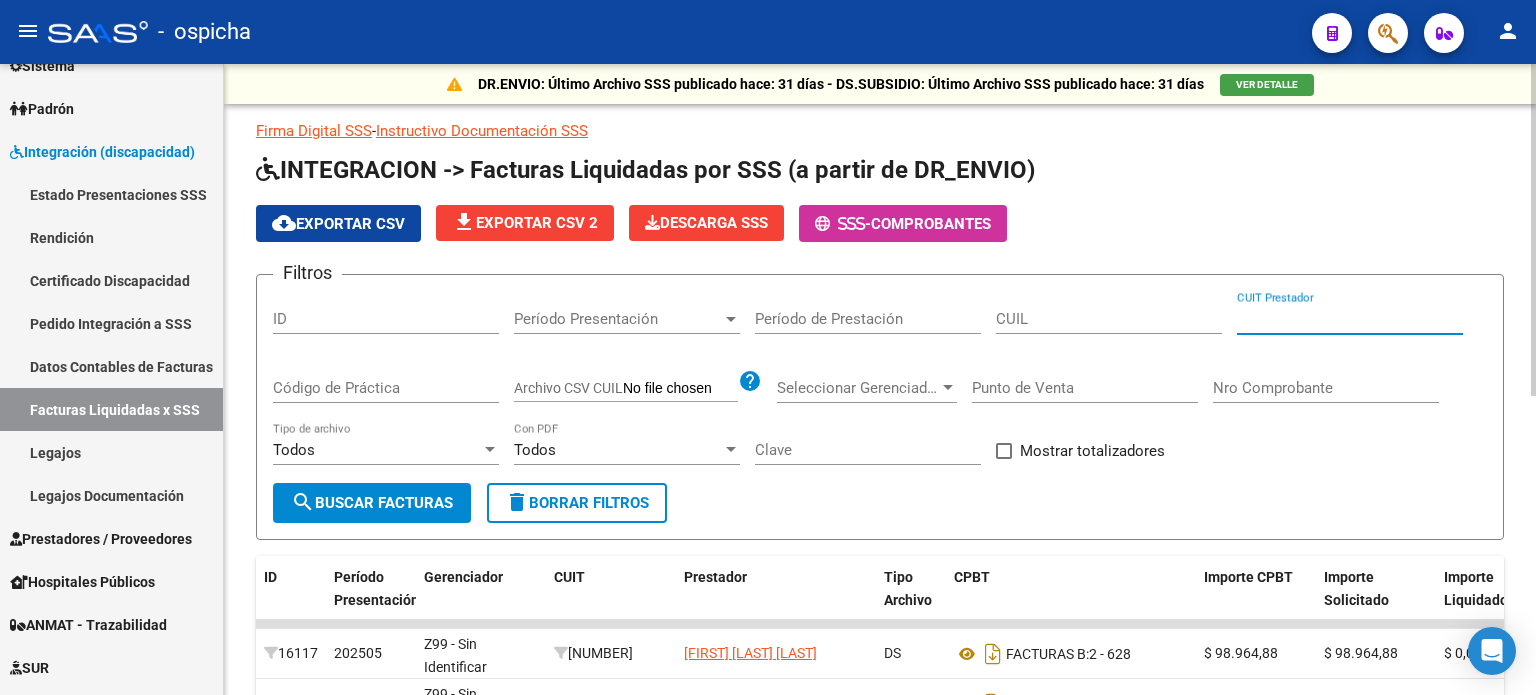 click on "CUIT Prestador" at bounding box center (1350, 319) 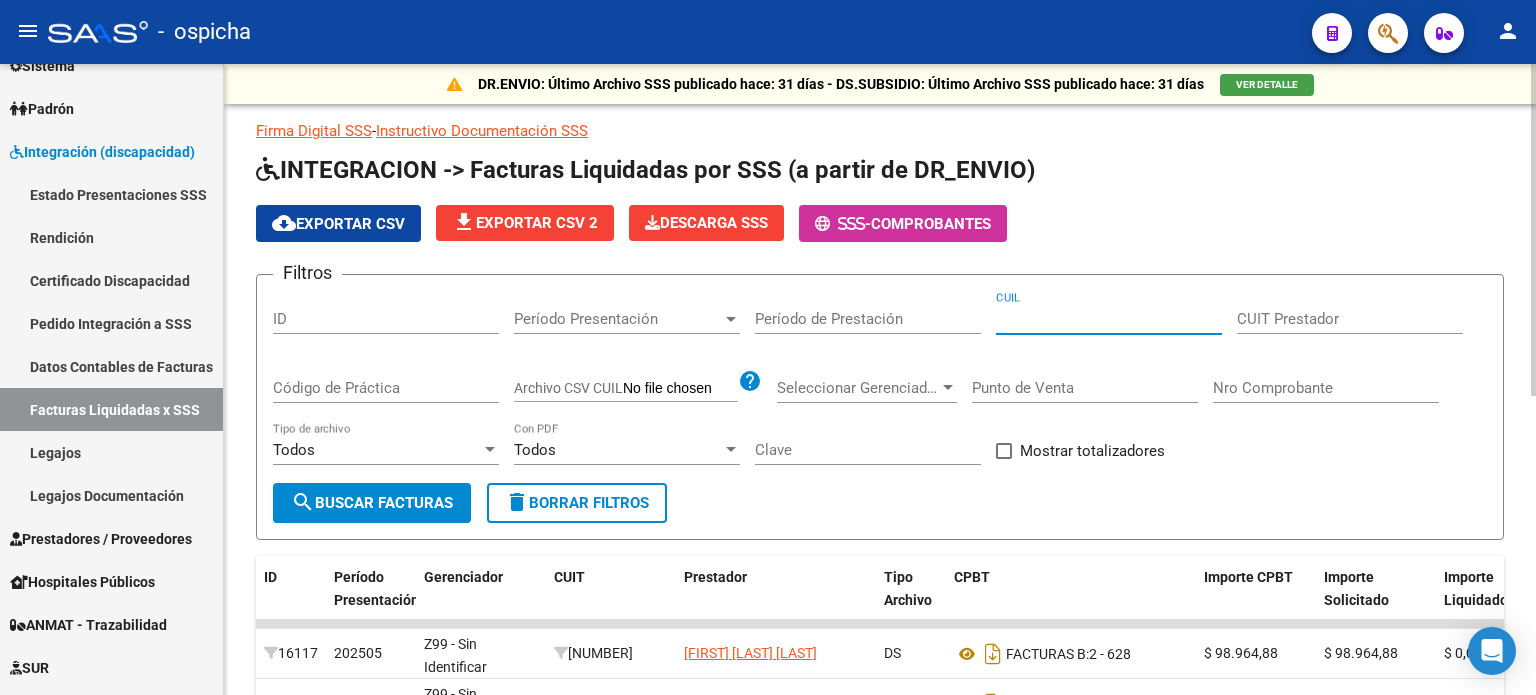 click on "CUIL" at bounding box center (1109, 319) 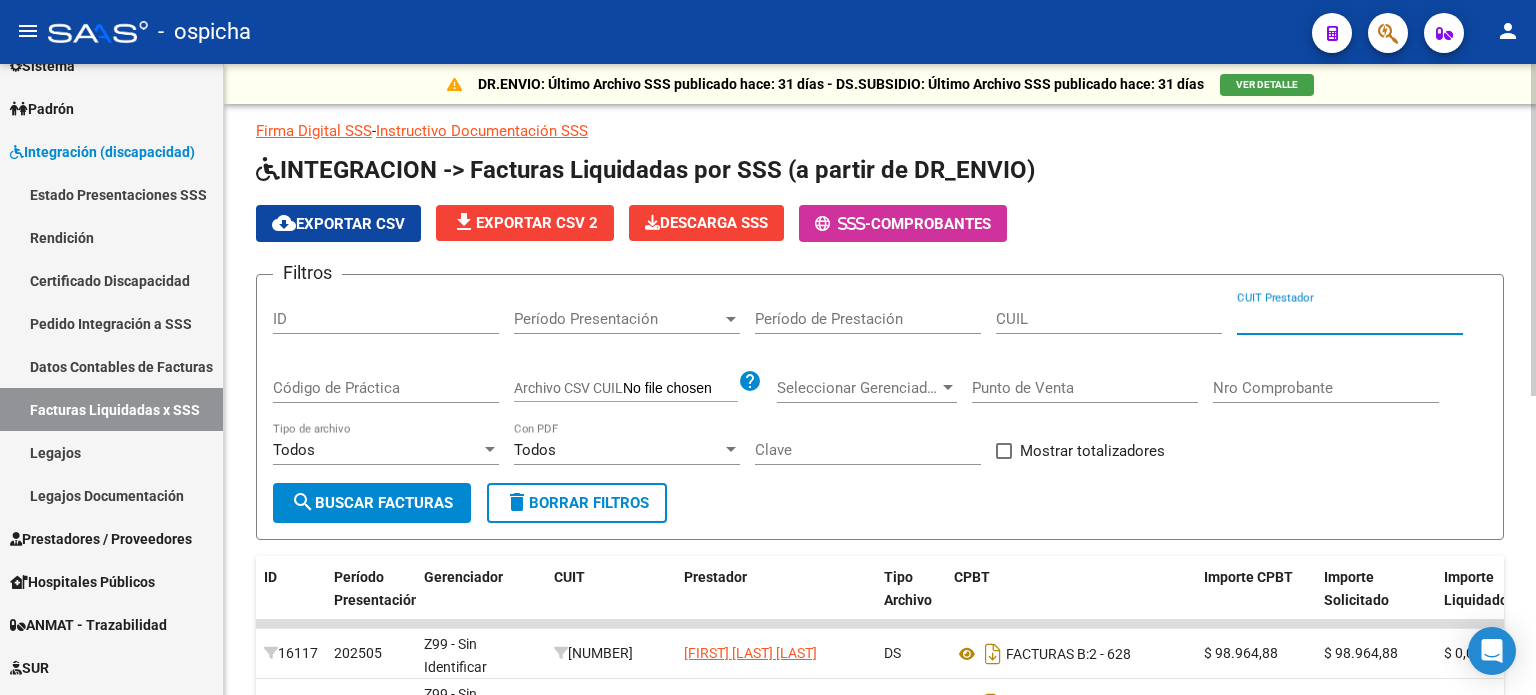 type 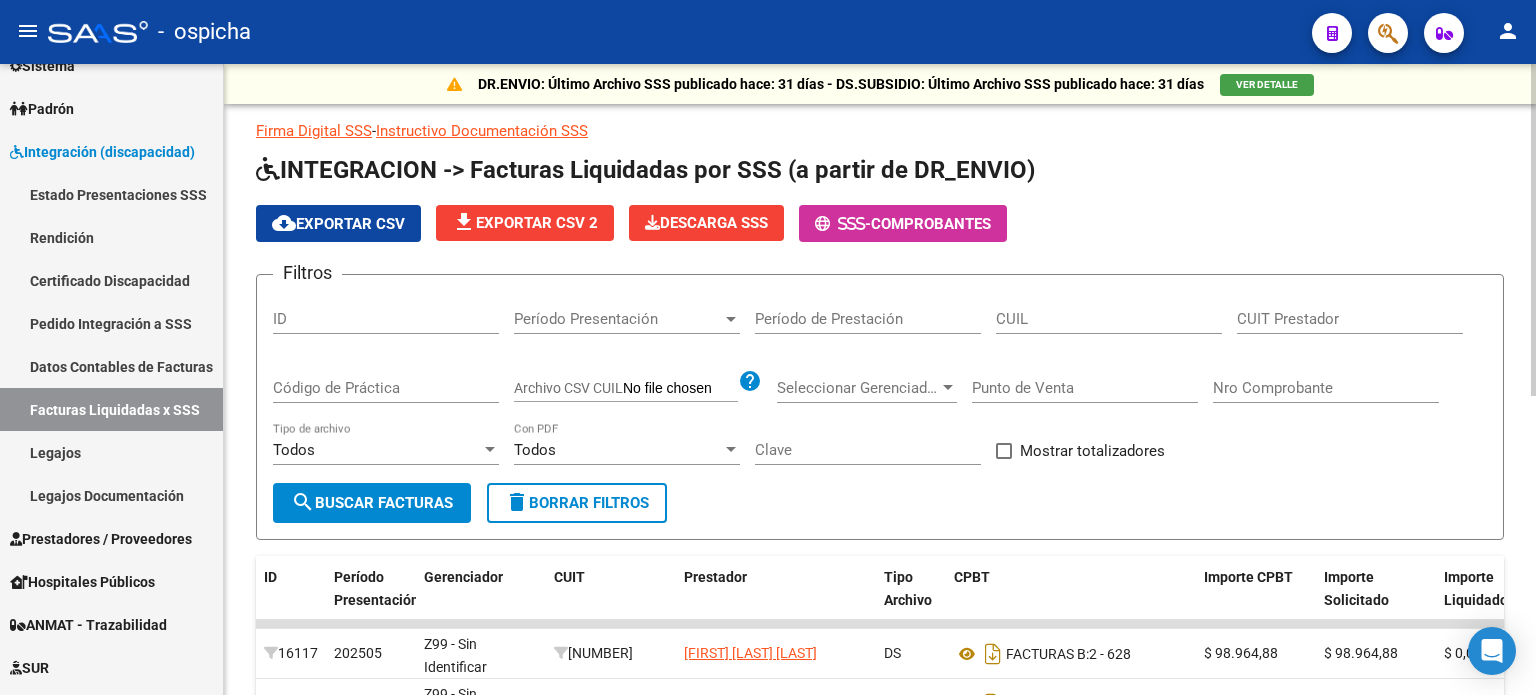 click on "CUIL" 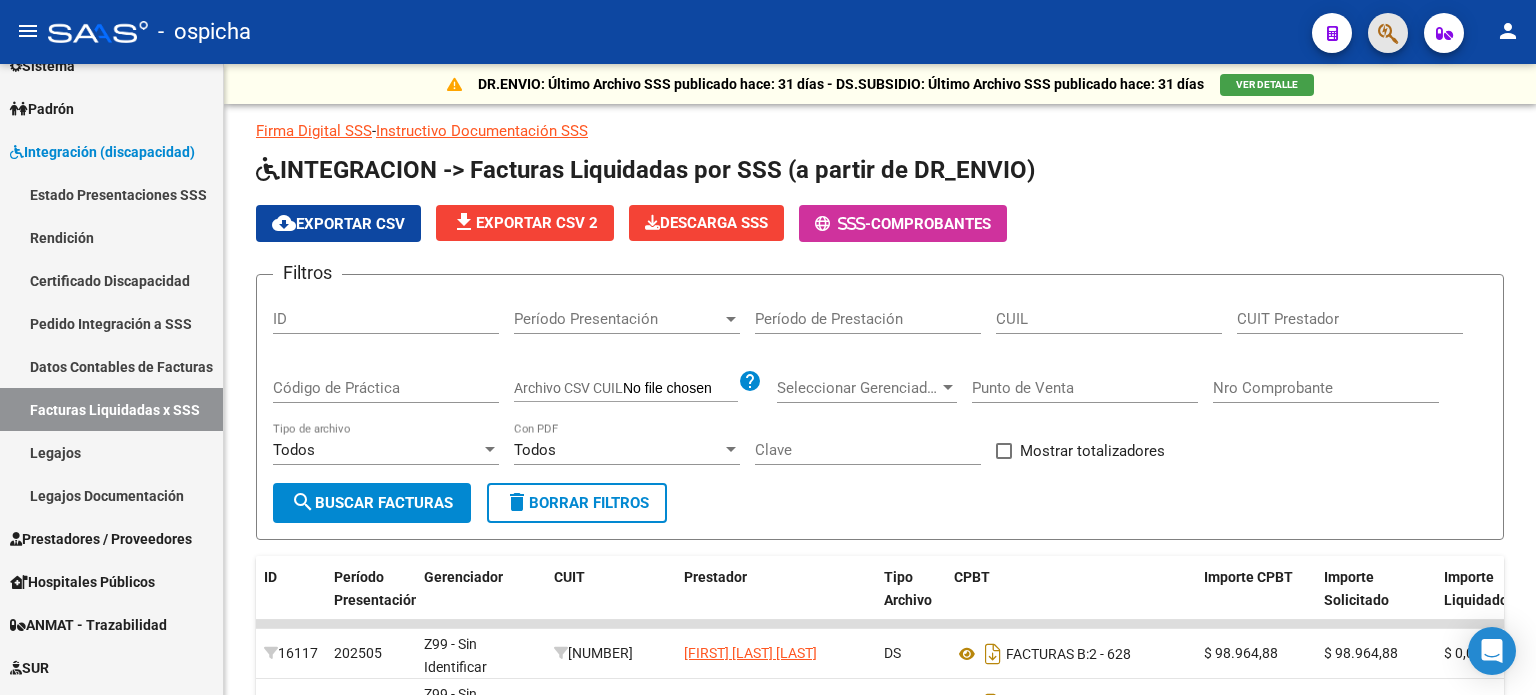 click 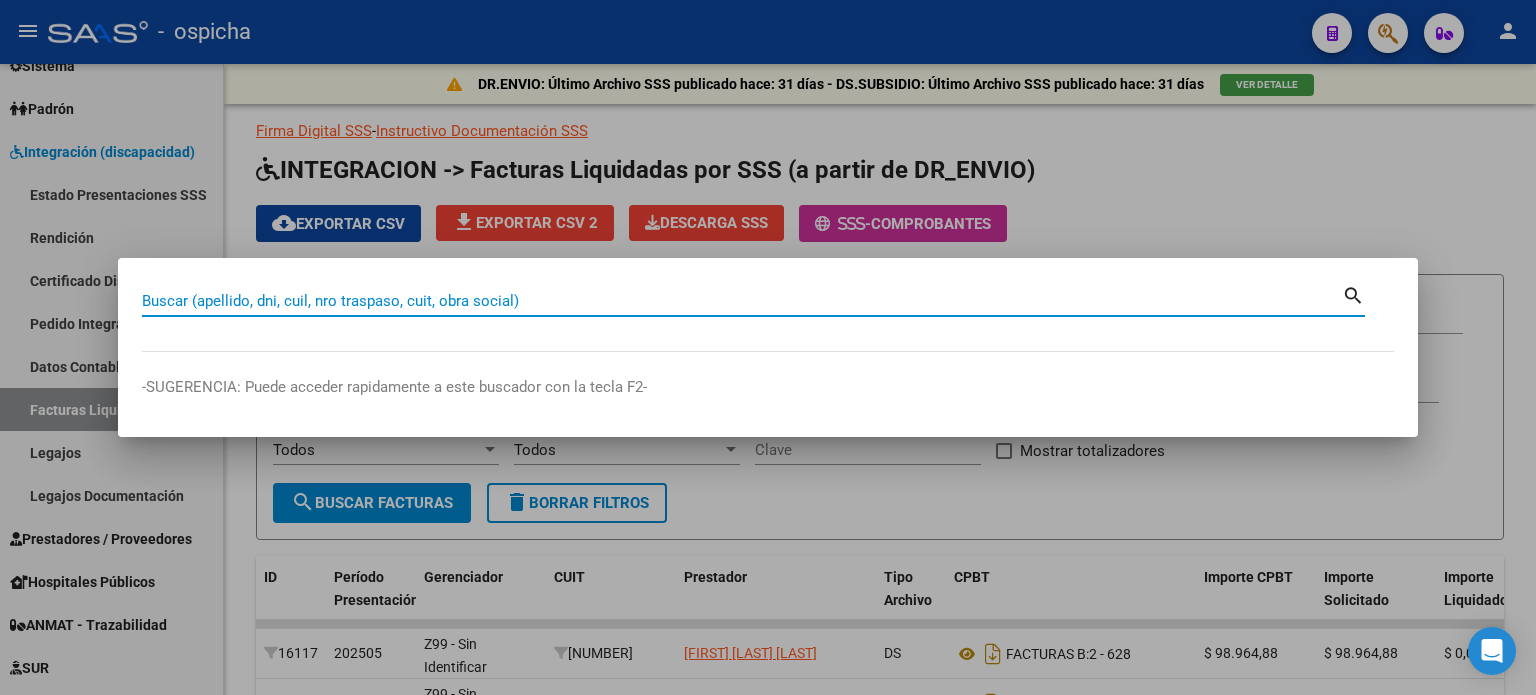 click on "Buscar (apellido, dni, cuil, nro traspaso, cuit, obra social) search" at bounding box center [768, 317] 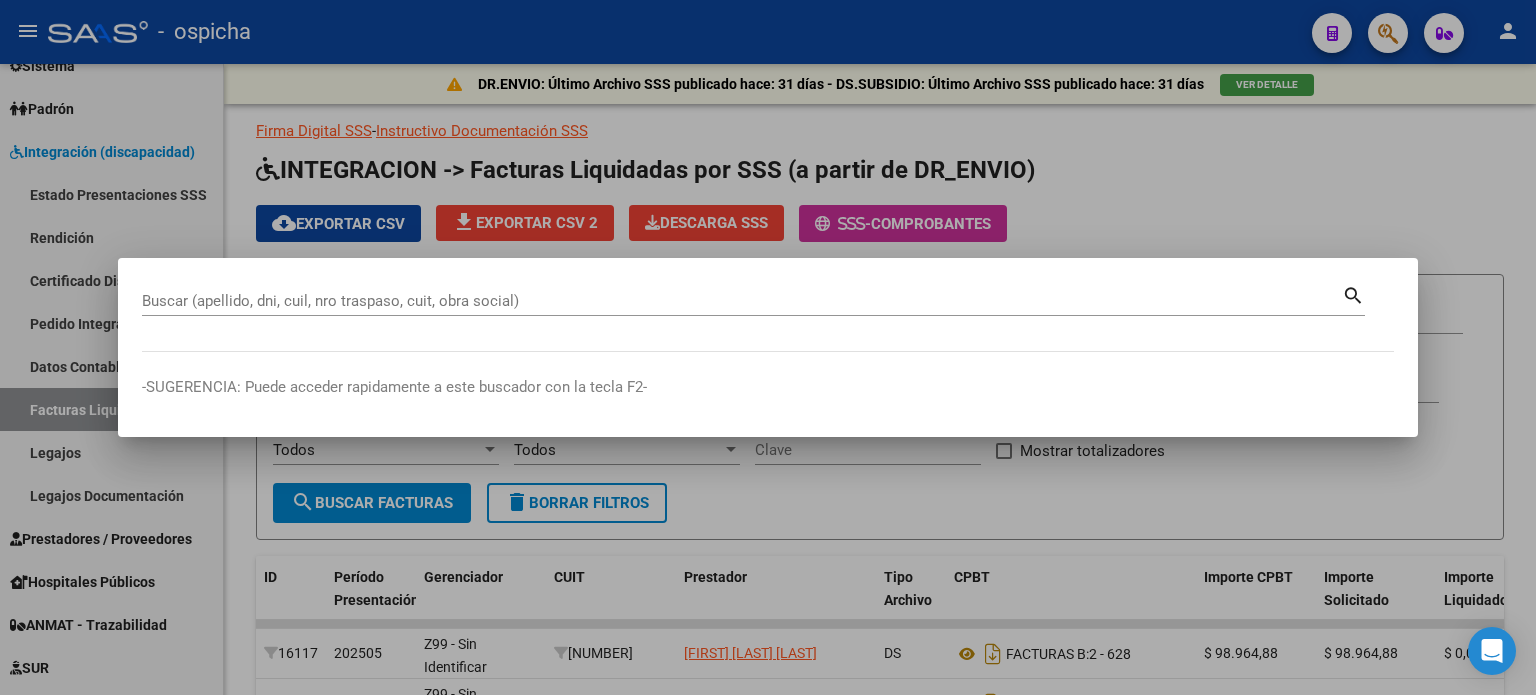 click on "Buscar (apellido, dni, cuil, nro traspaso, cuit, obra social) search" at bounding box center [753, 308] 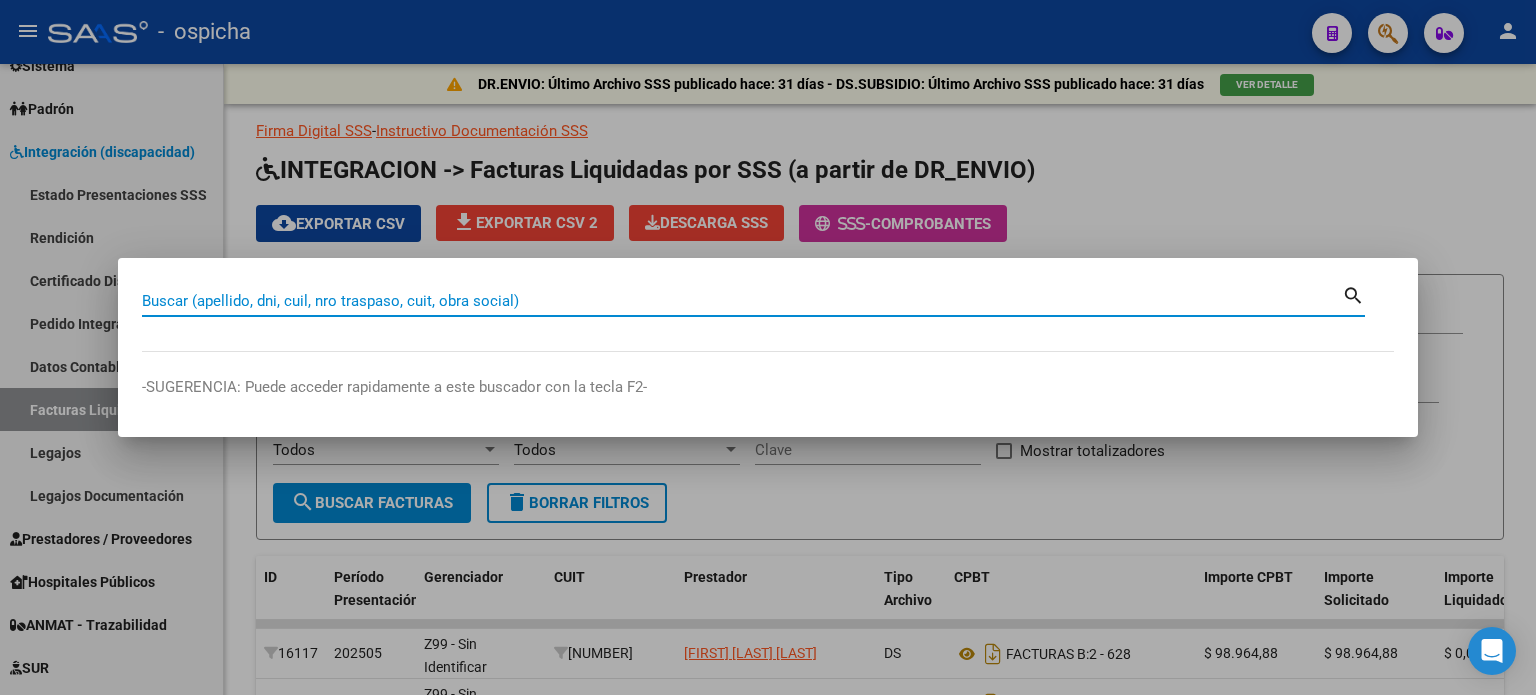 click on "Buscar (apellido, dni, cuil, nro traspaso, cuit, obra social) search" at bounding box center (768, 317) 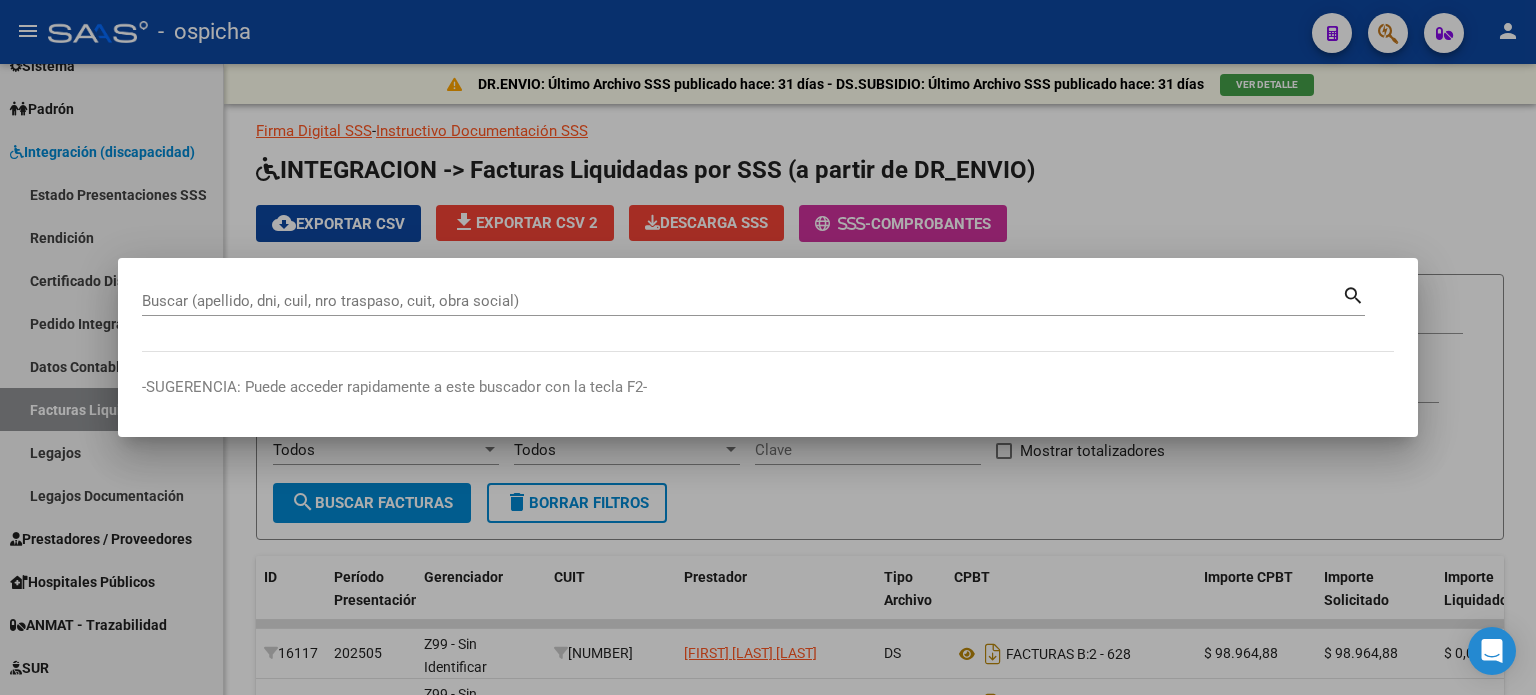 click on "Buscar (apellido, dni, cuil, nro traspaso, cuit, obra social)" at bounding box center [742, 301] 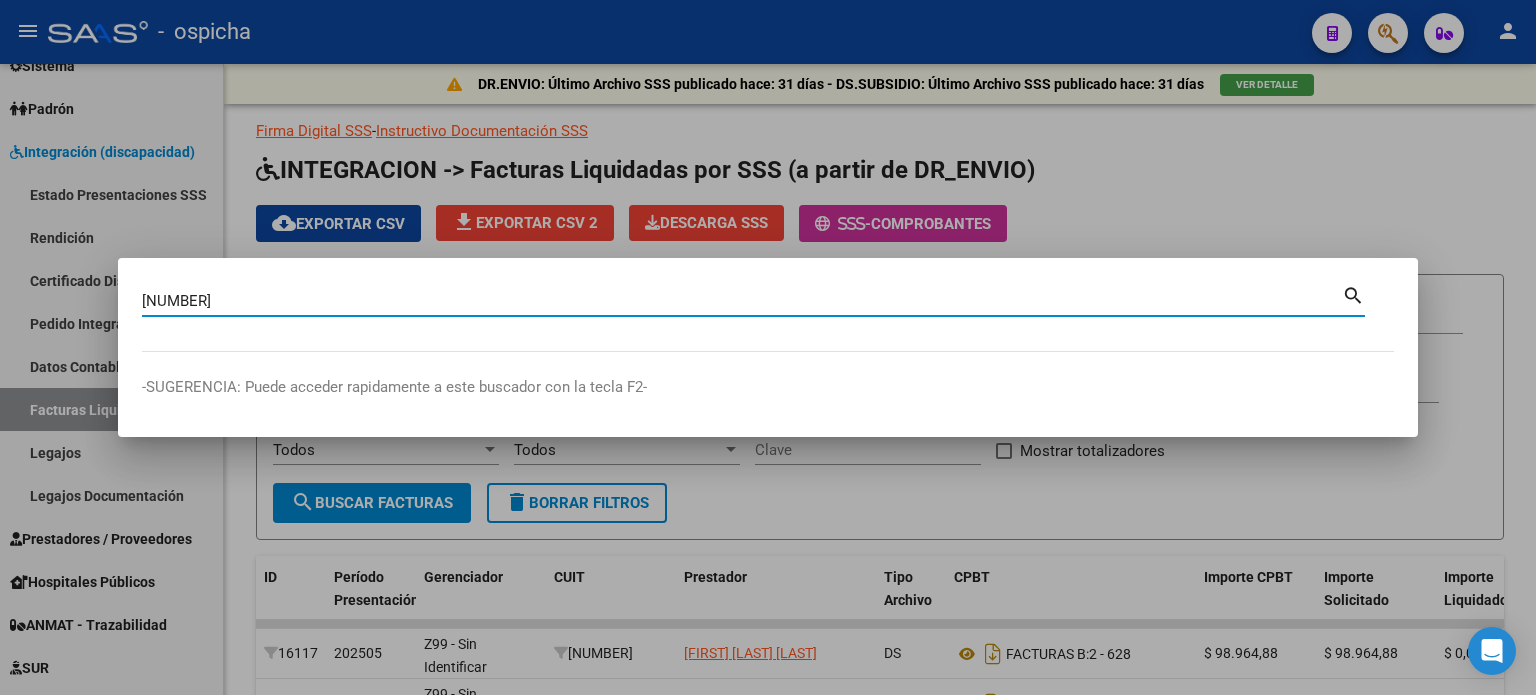 type on "[NUMBER]" 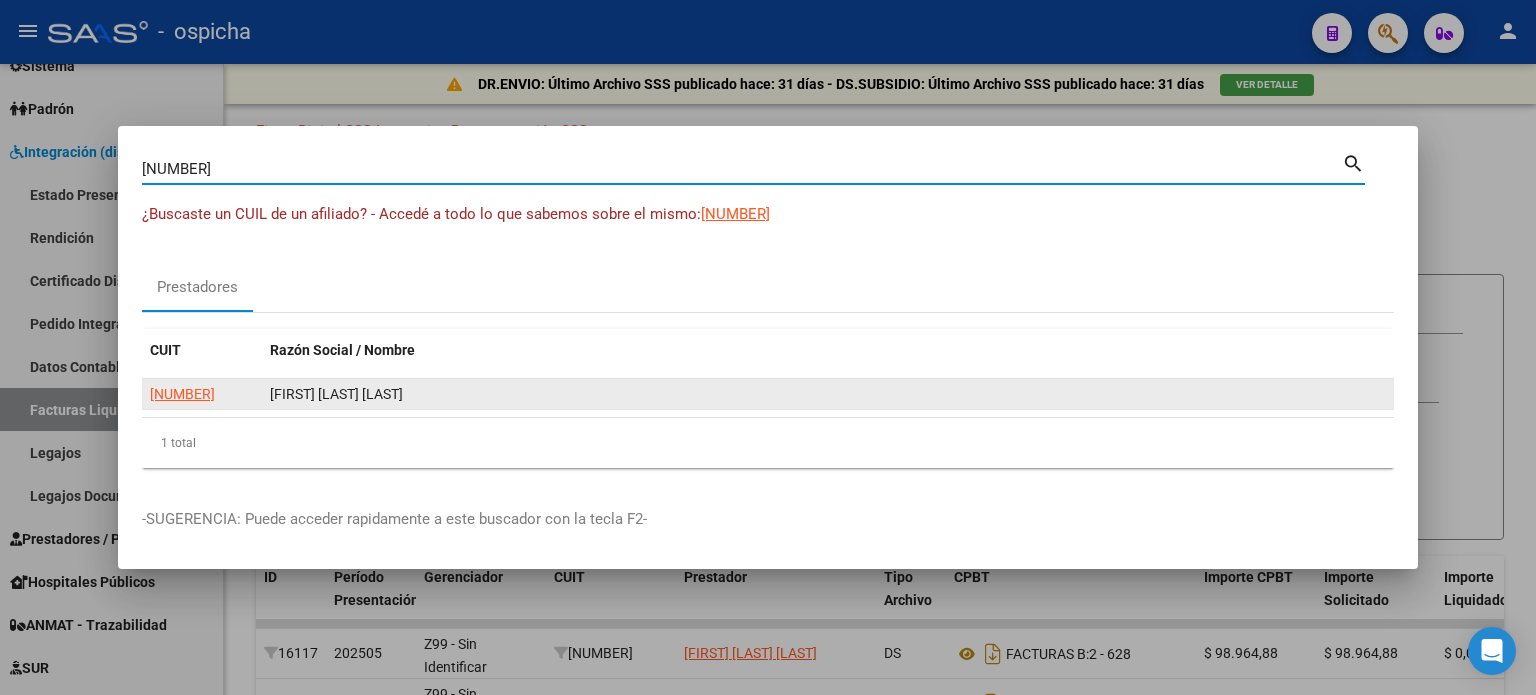 click on "[FIRST] [LAST] [LAST]" 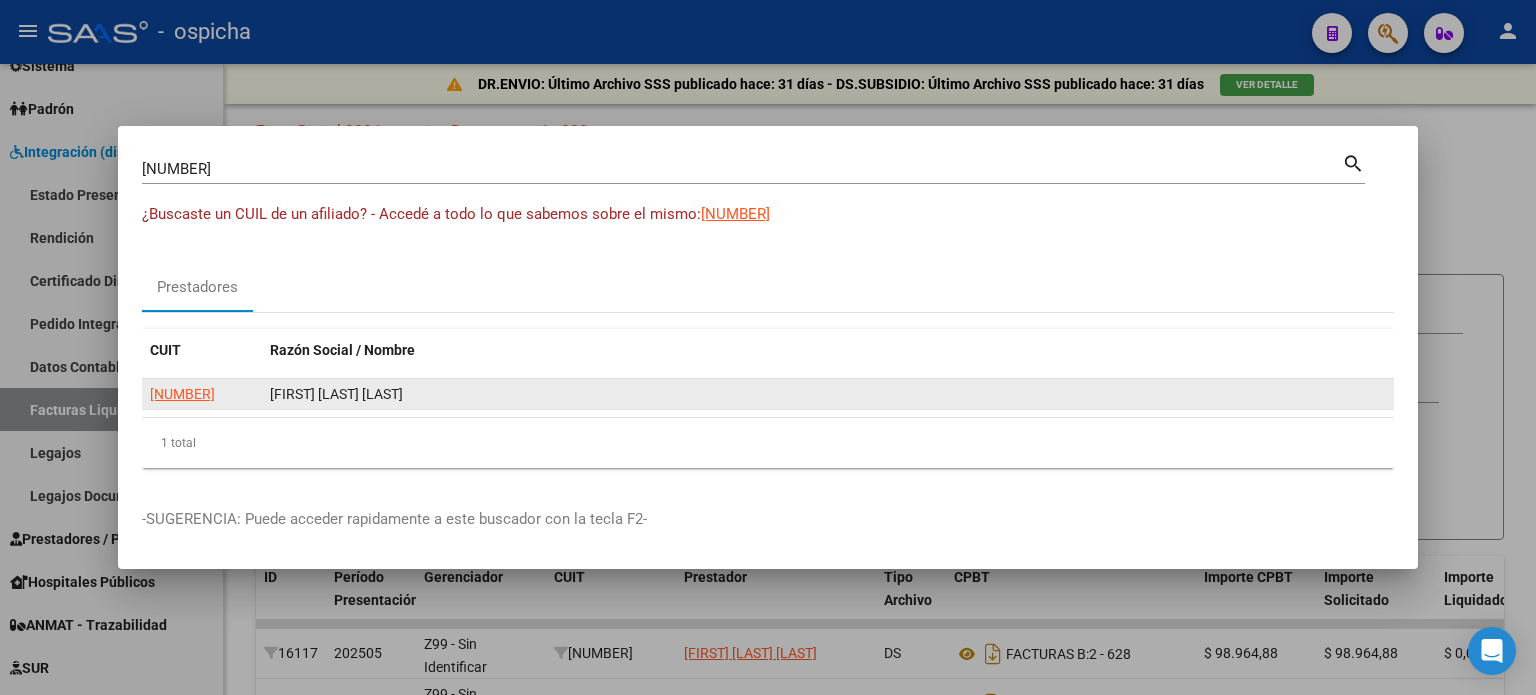 click on "[FIRST] [LAST] [LAST]" 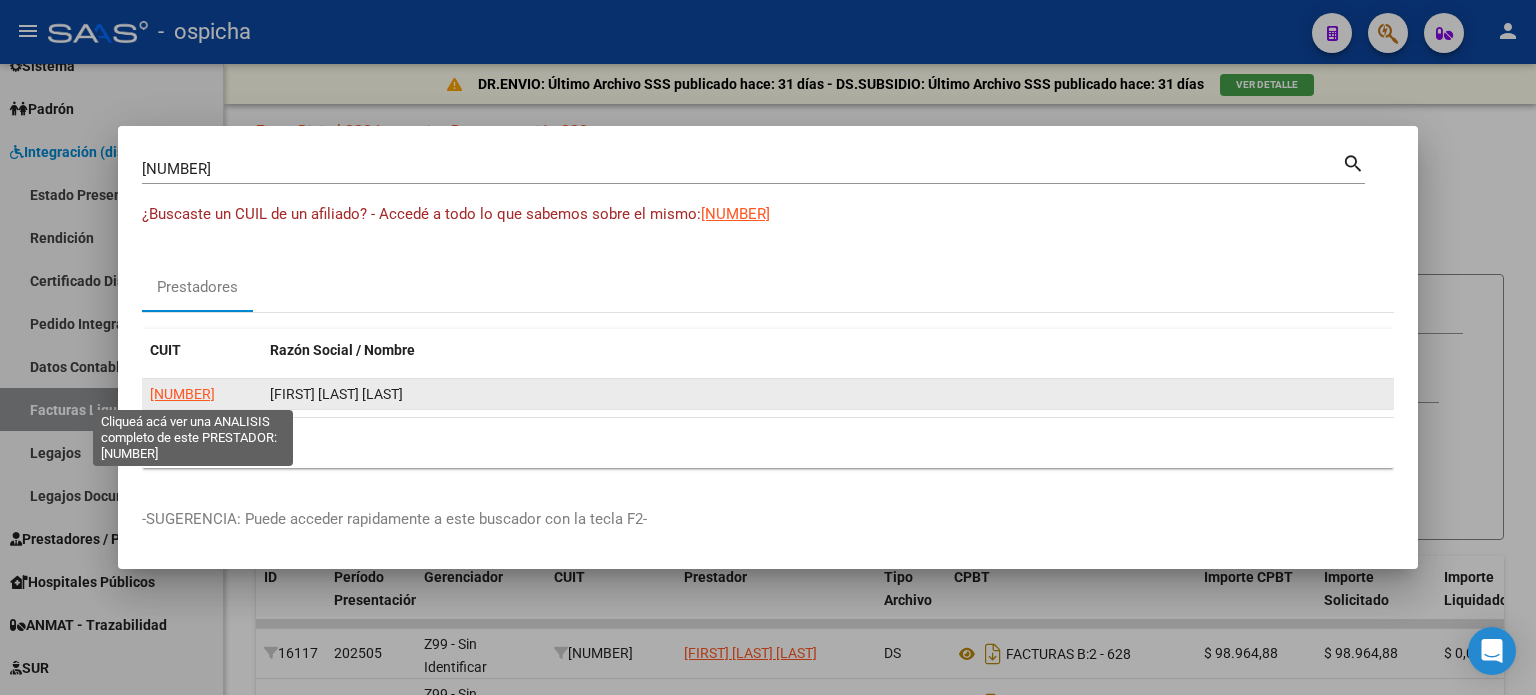 click on "[NUMBER]" 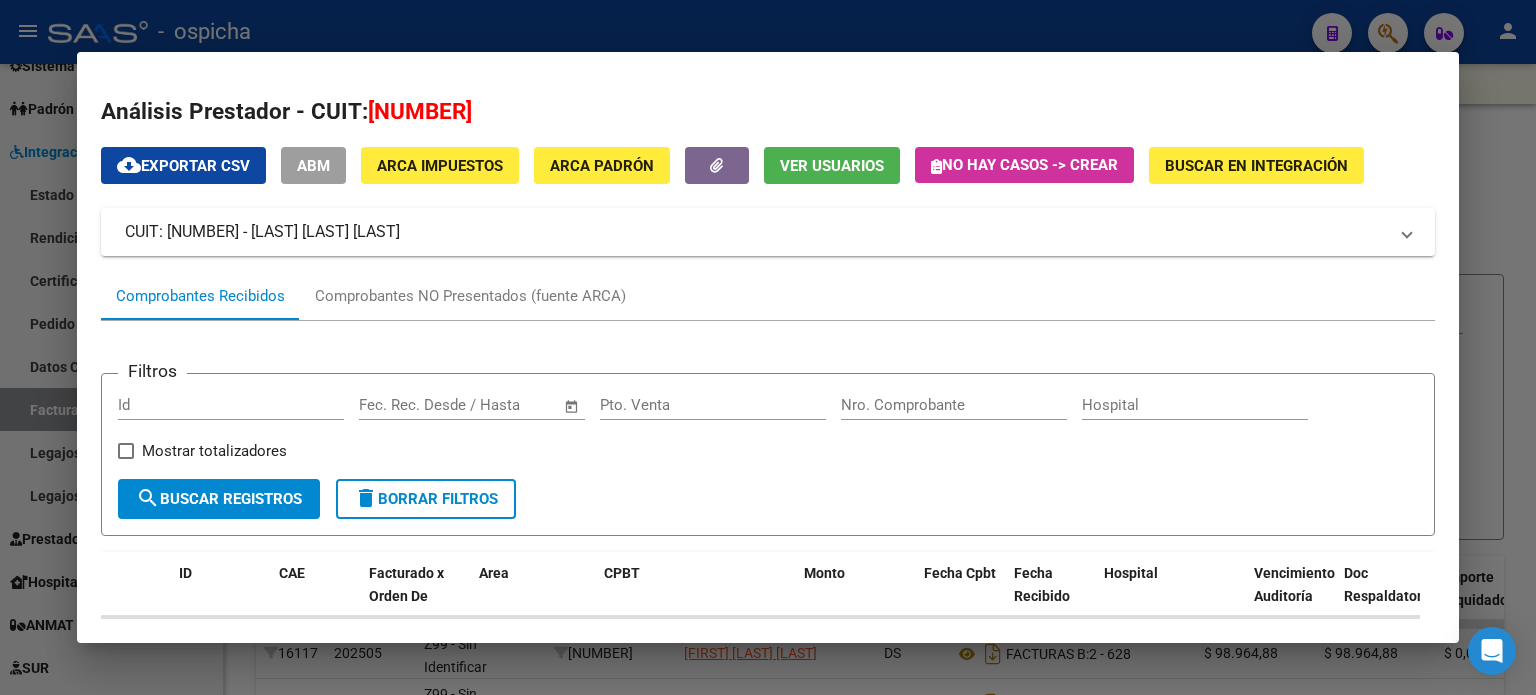 scroll, scrollTop: 165, scrollLeft: 0, axis: vertical 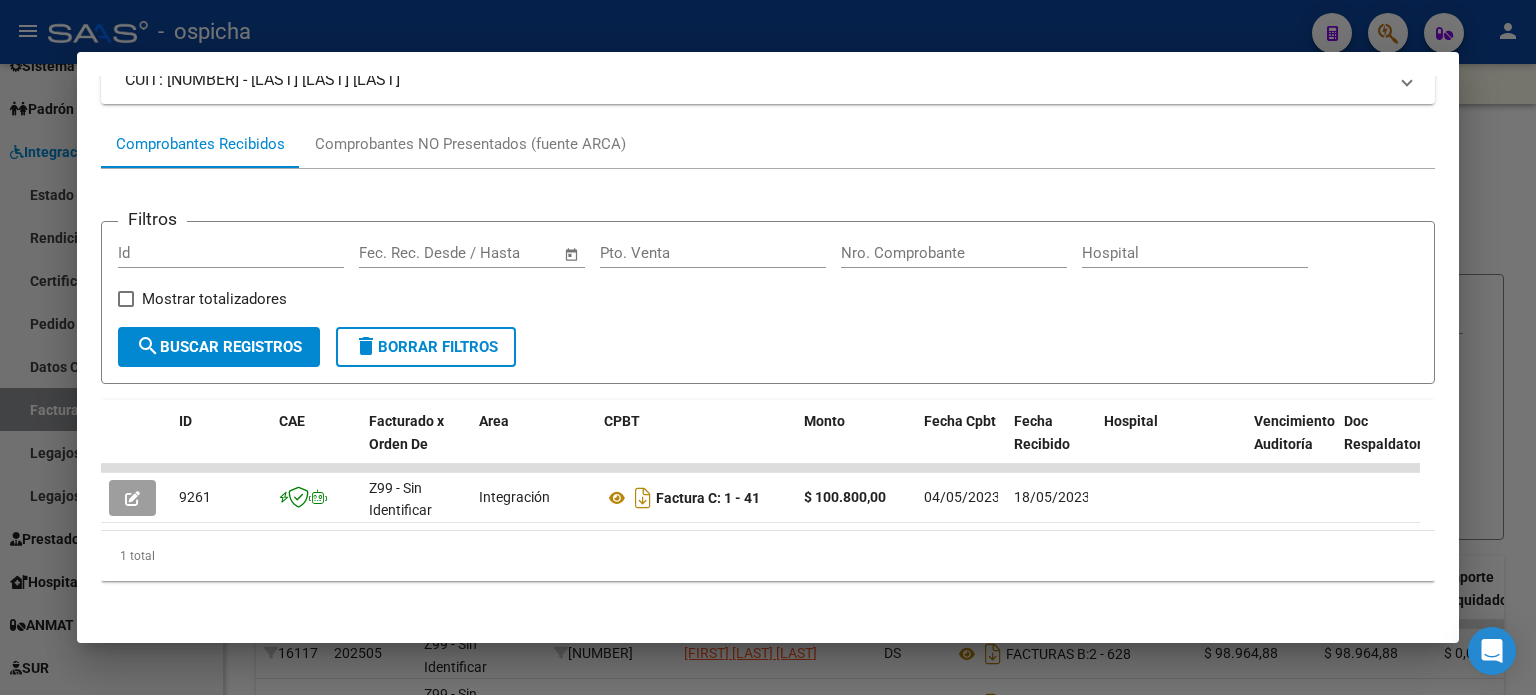 click on "delete  Borrar Filtros" at bounding box center (426, 347) 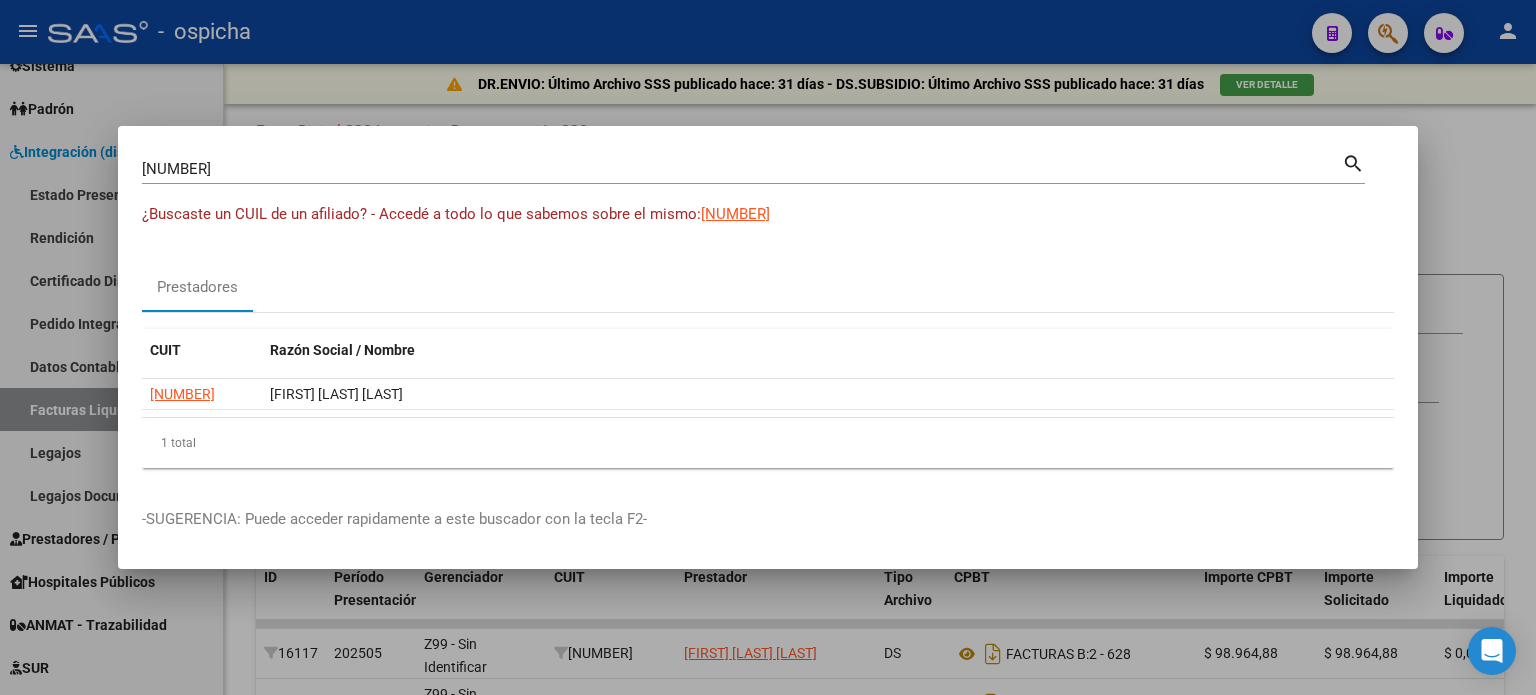 click at bounding box center (768, 347) 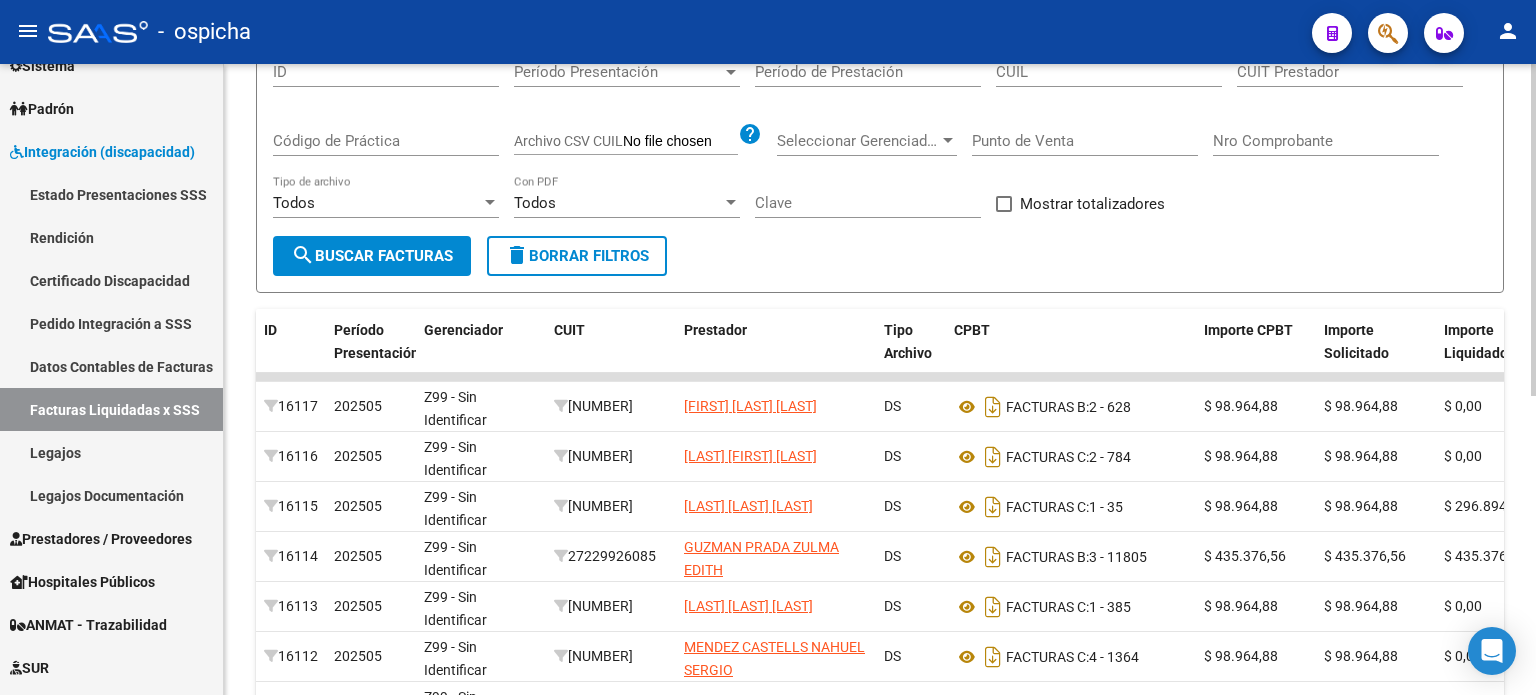 scroll, scrollTop: 100, scrollLeft: 0, axis: vertical 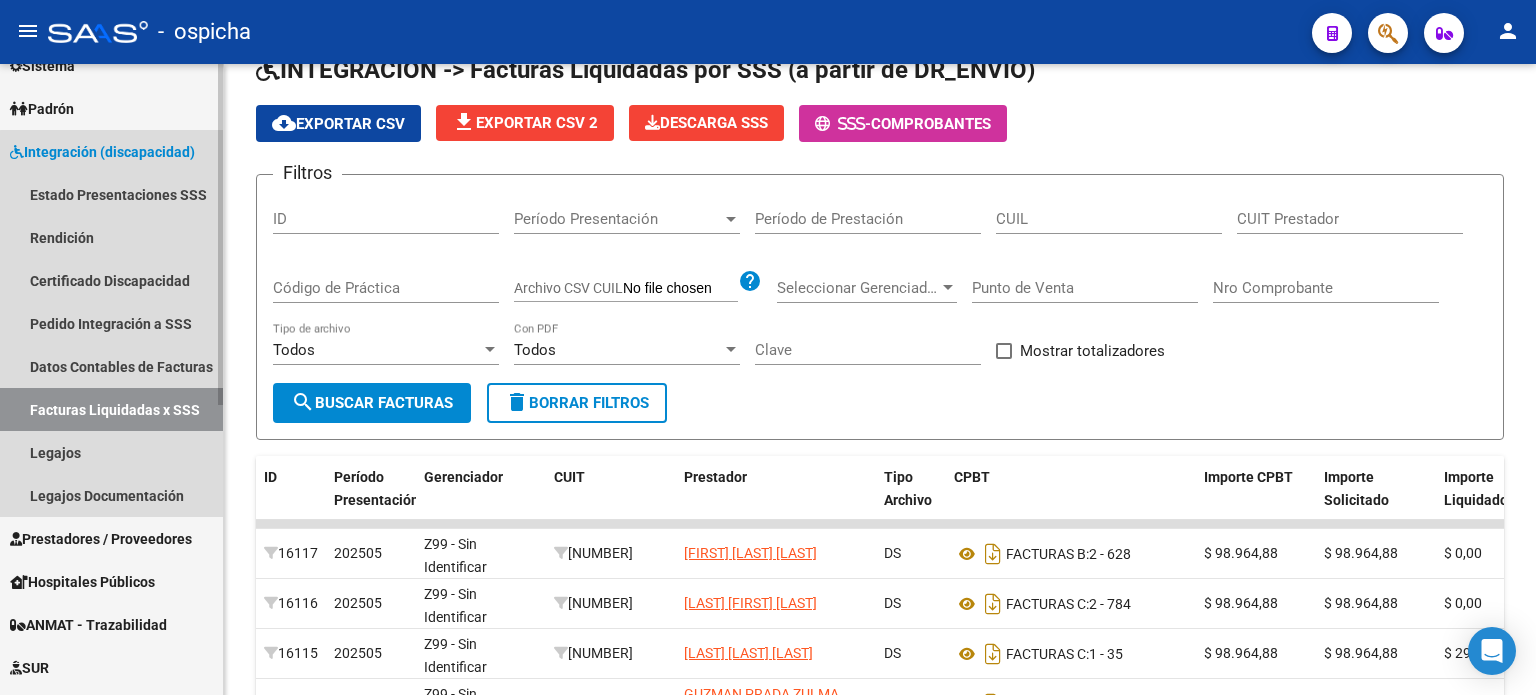 click on "Facturas Liquidadas x SSS" at bounding box center [111, 409] 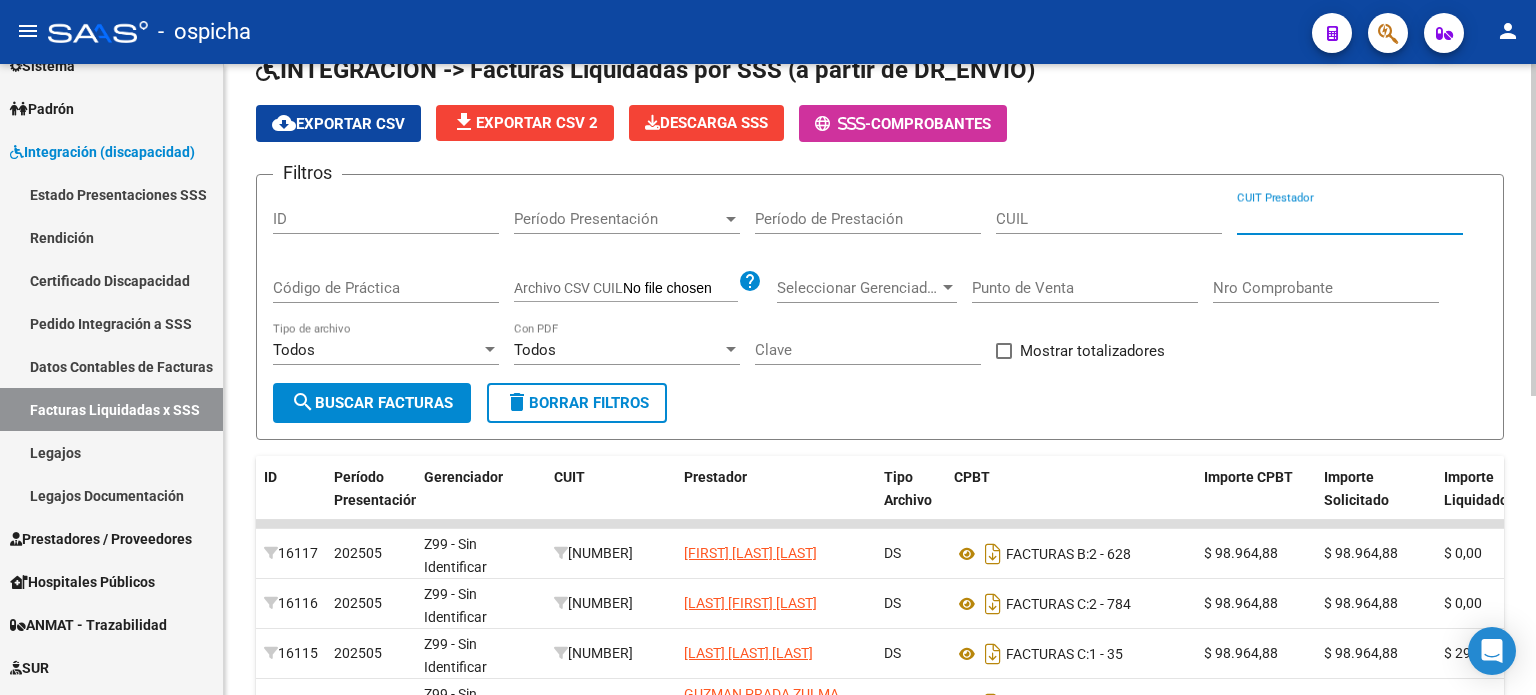 click on "CUIT Prestador" at bounding box center [1350, 219] 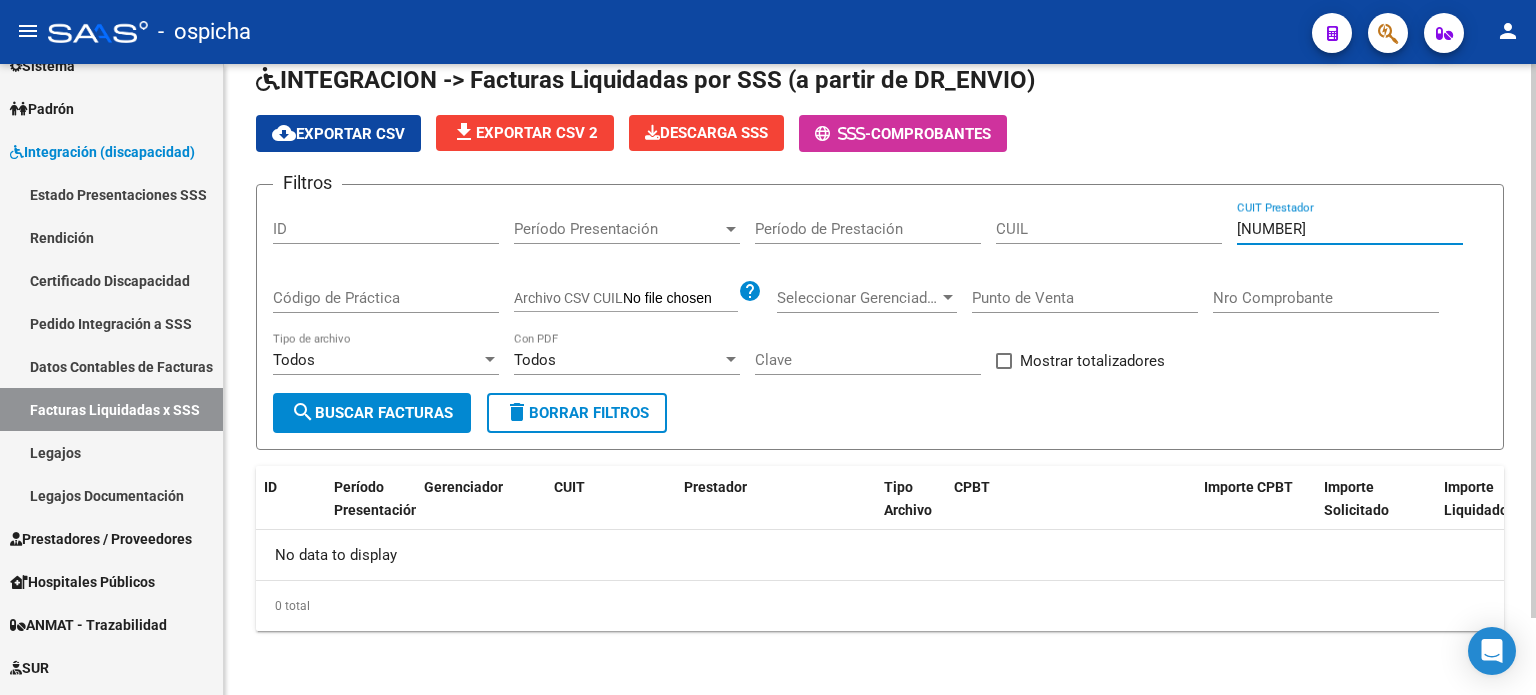 scroll, scrollTop: 88, scrollLeft: 0, axis: vertical 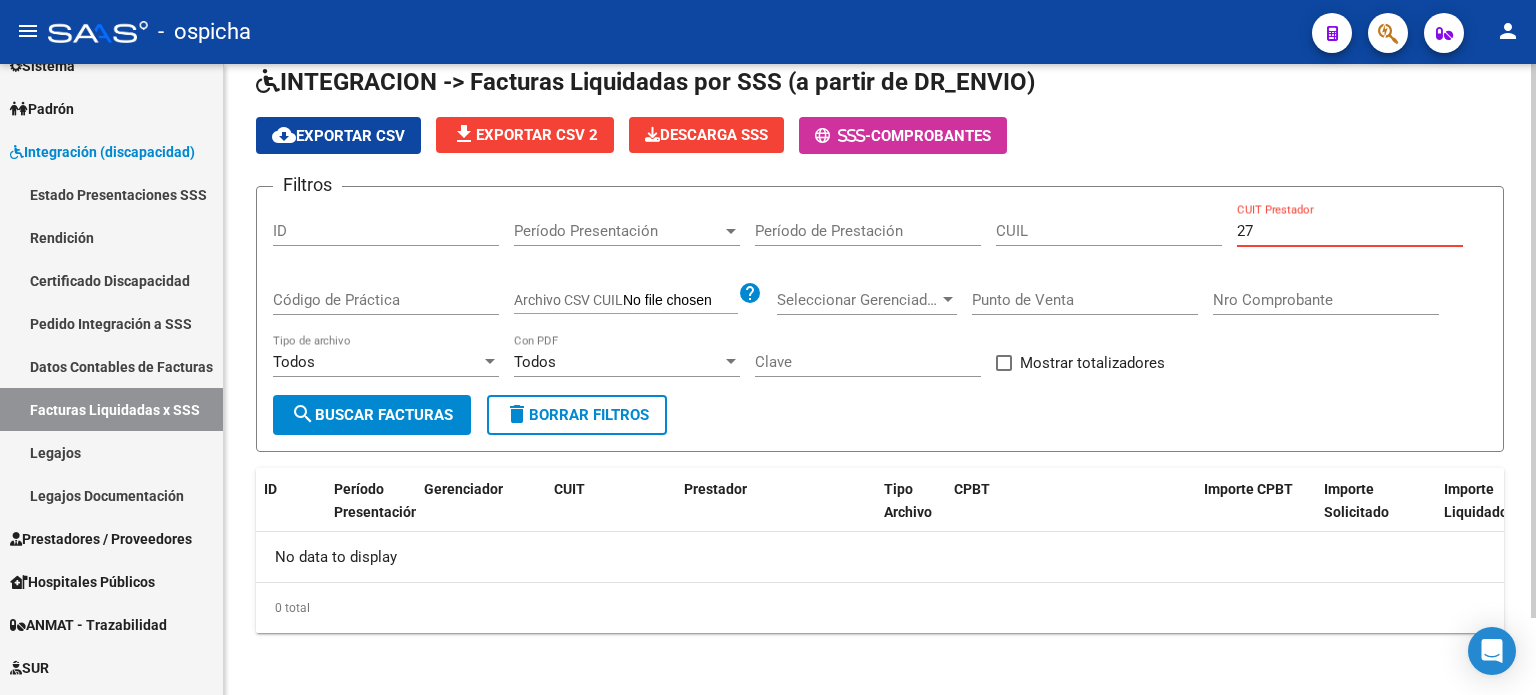 type on "2" 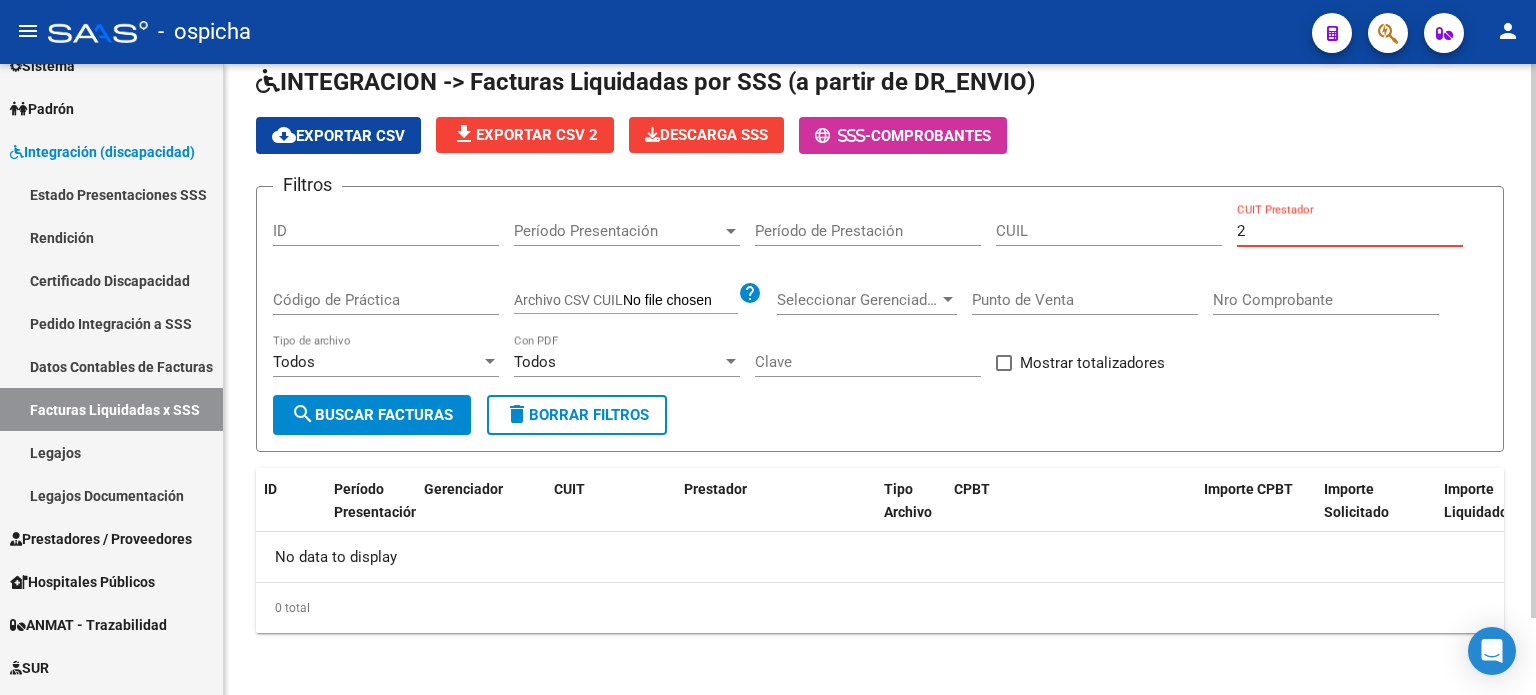 type 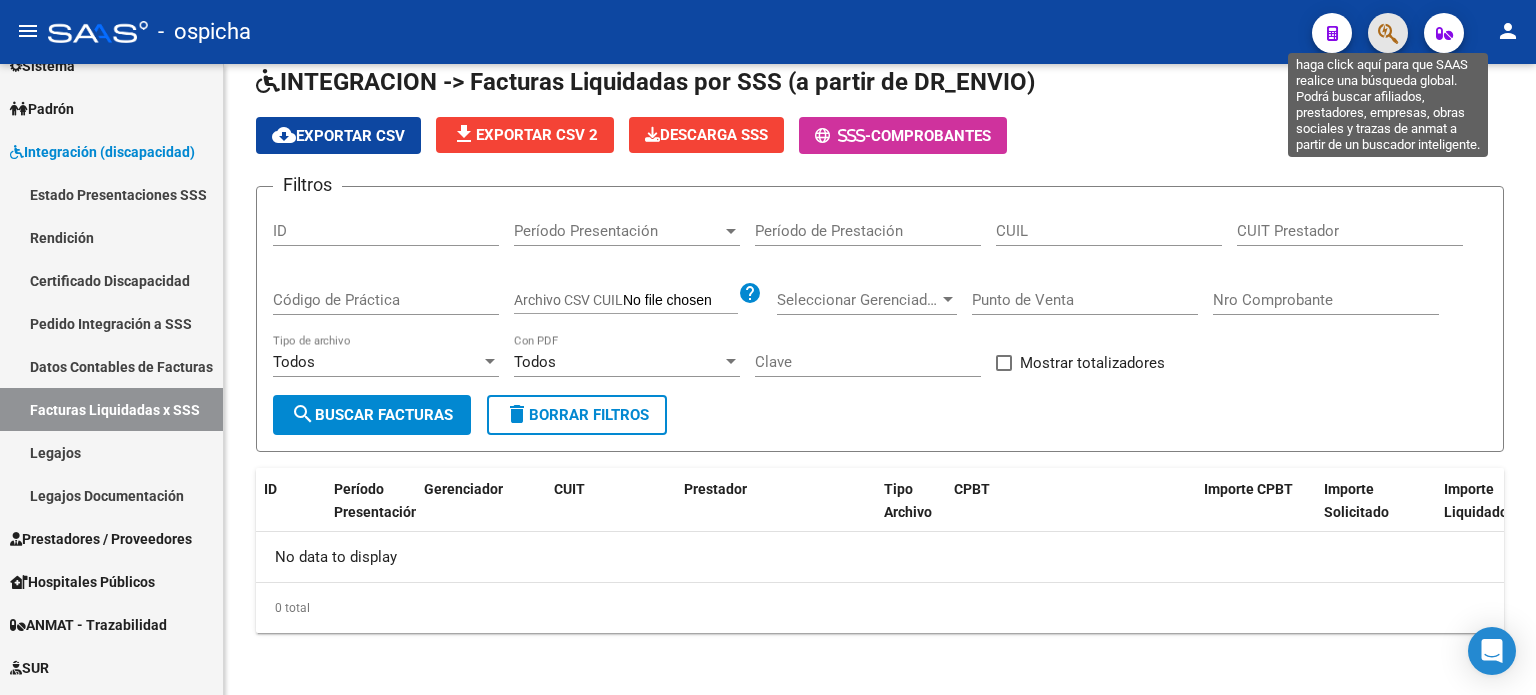 click 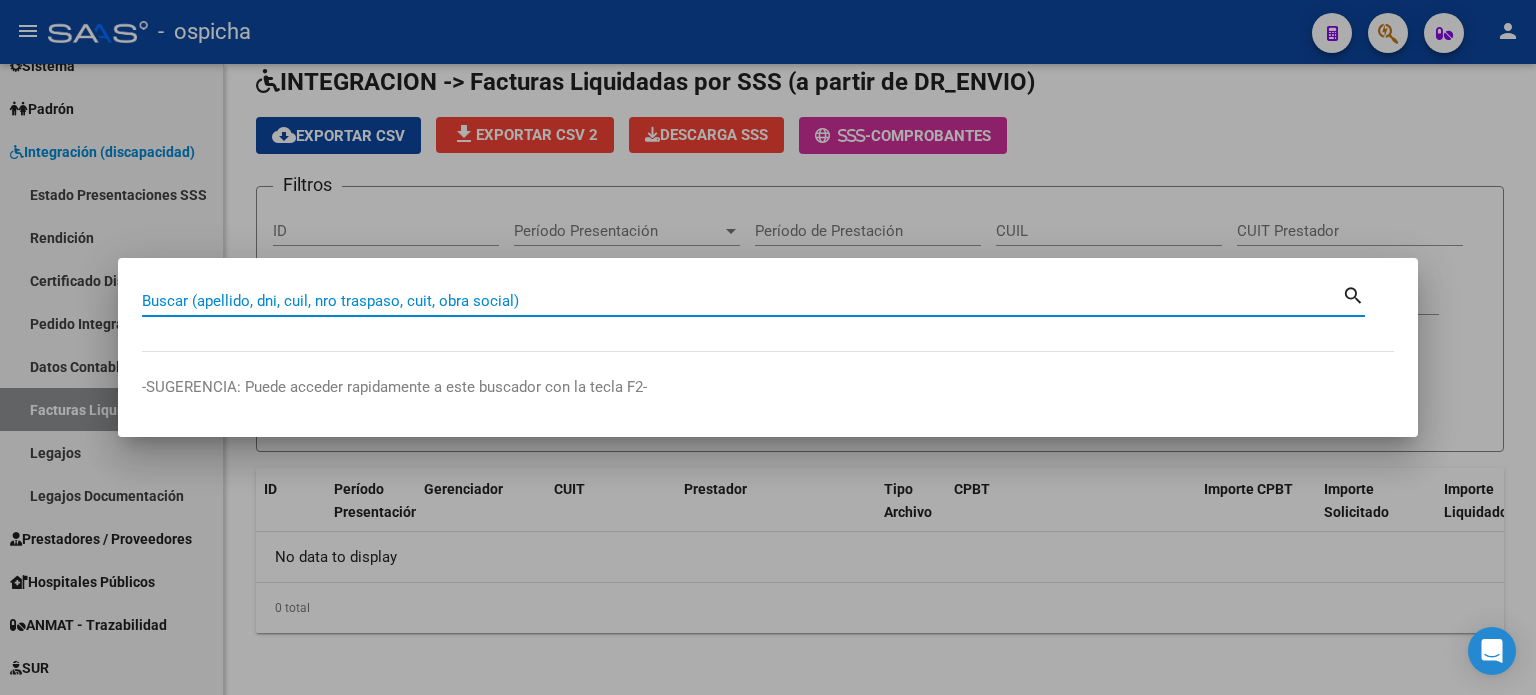 click on "Buscar (apellido, dni, cuil, nro traspaso, cuit, obra social)" at bounding box center (742, 301) 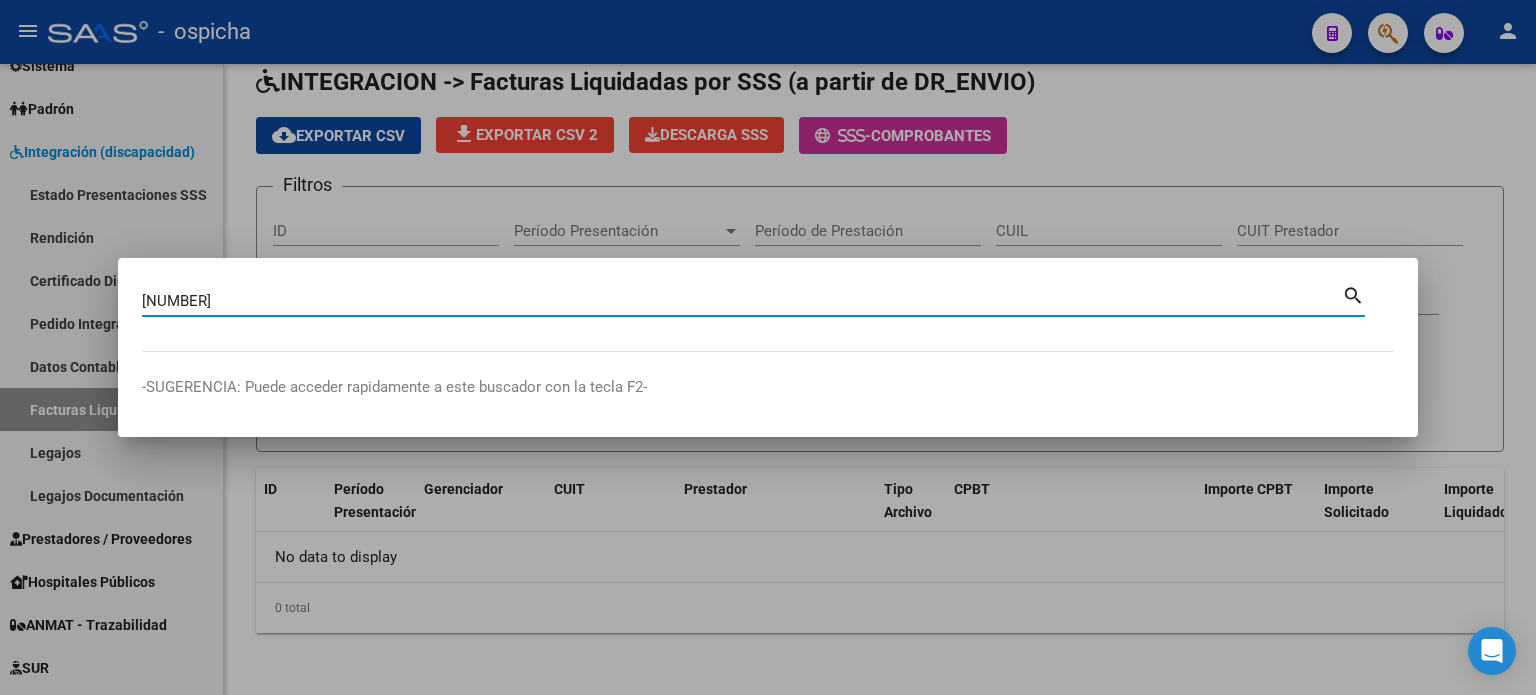 type on "[NUMBER]" 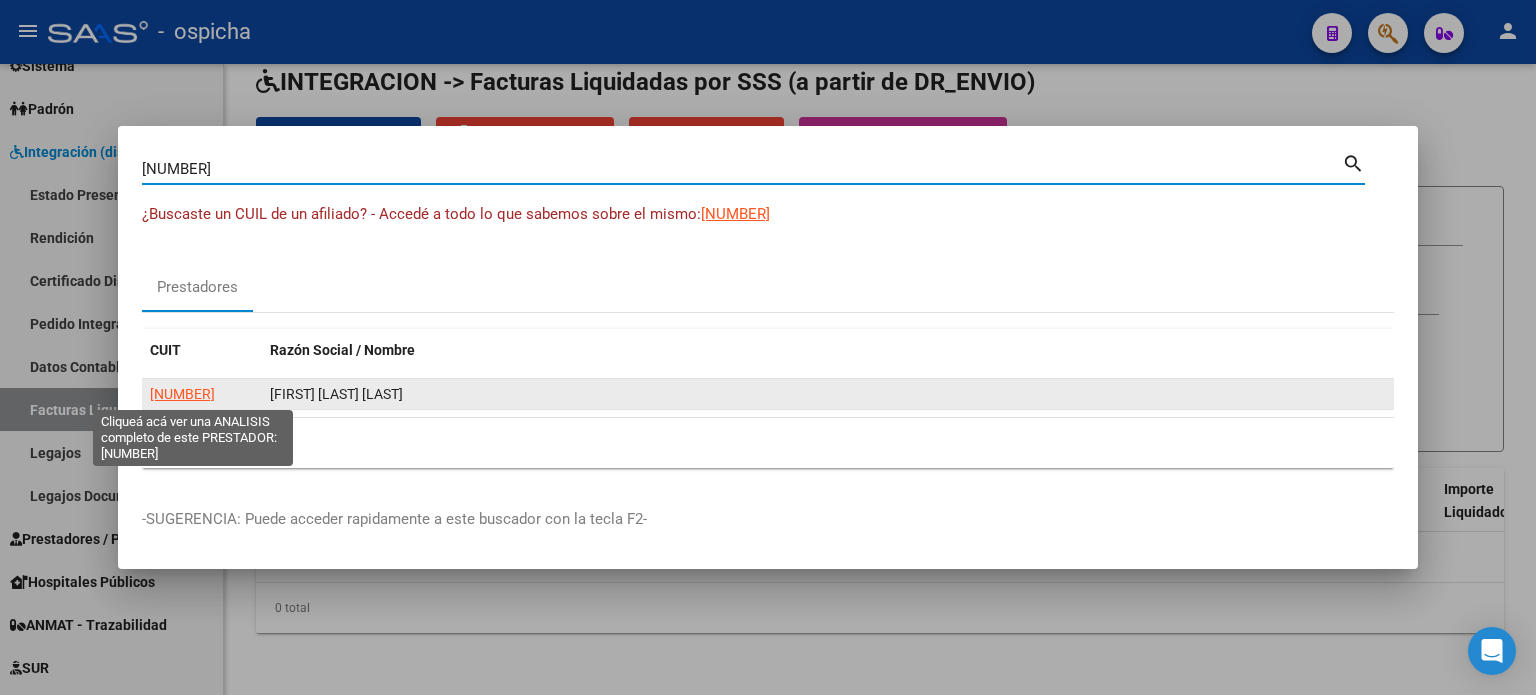click on "[NUMBER]" 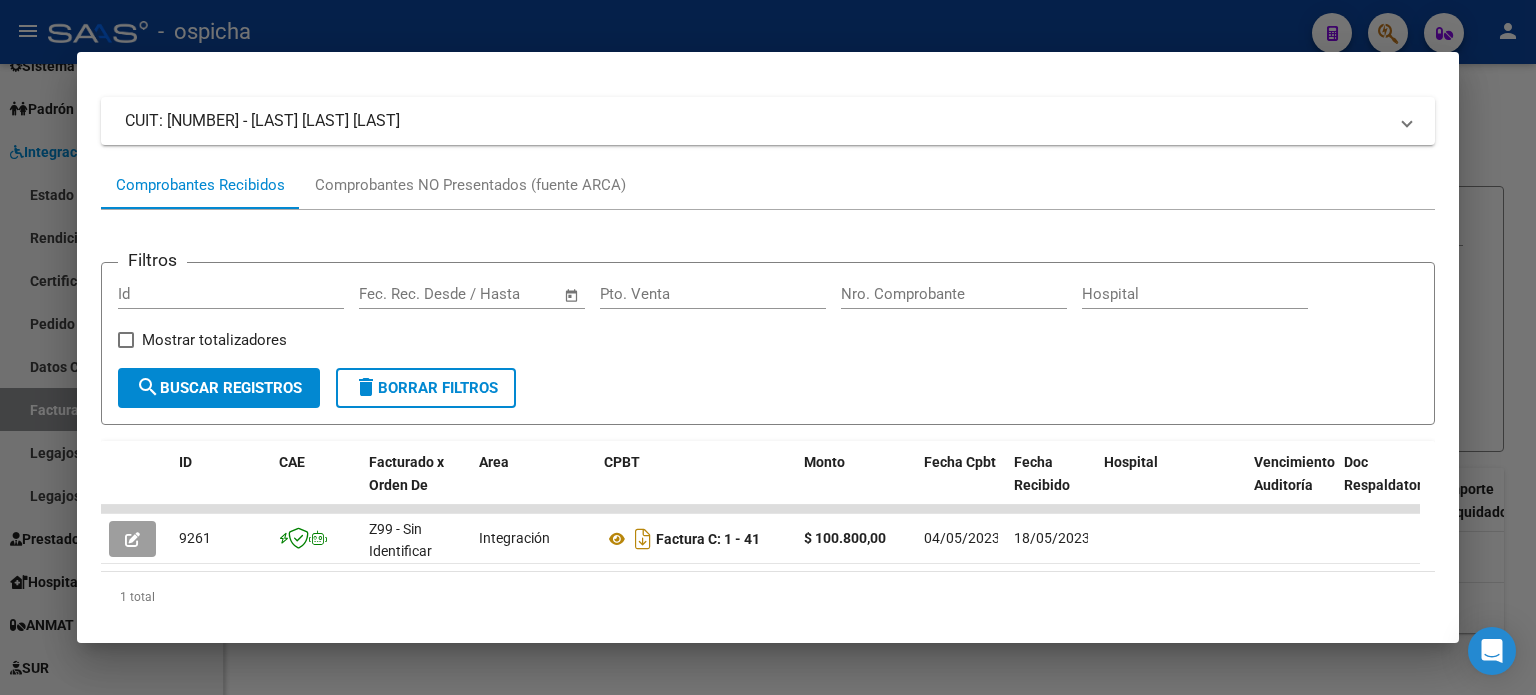 scroll, scrollTop: 165, scrollLeft: 0, axis: vertical 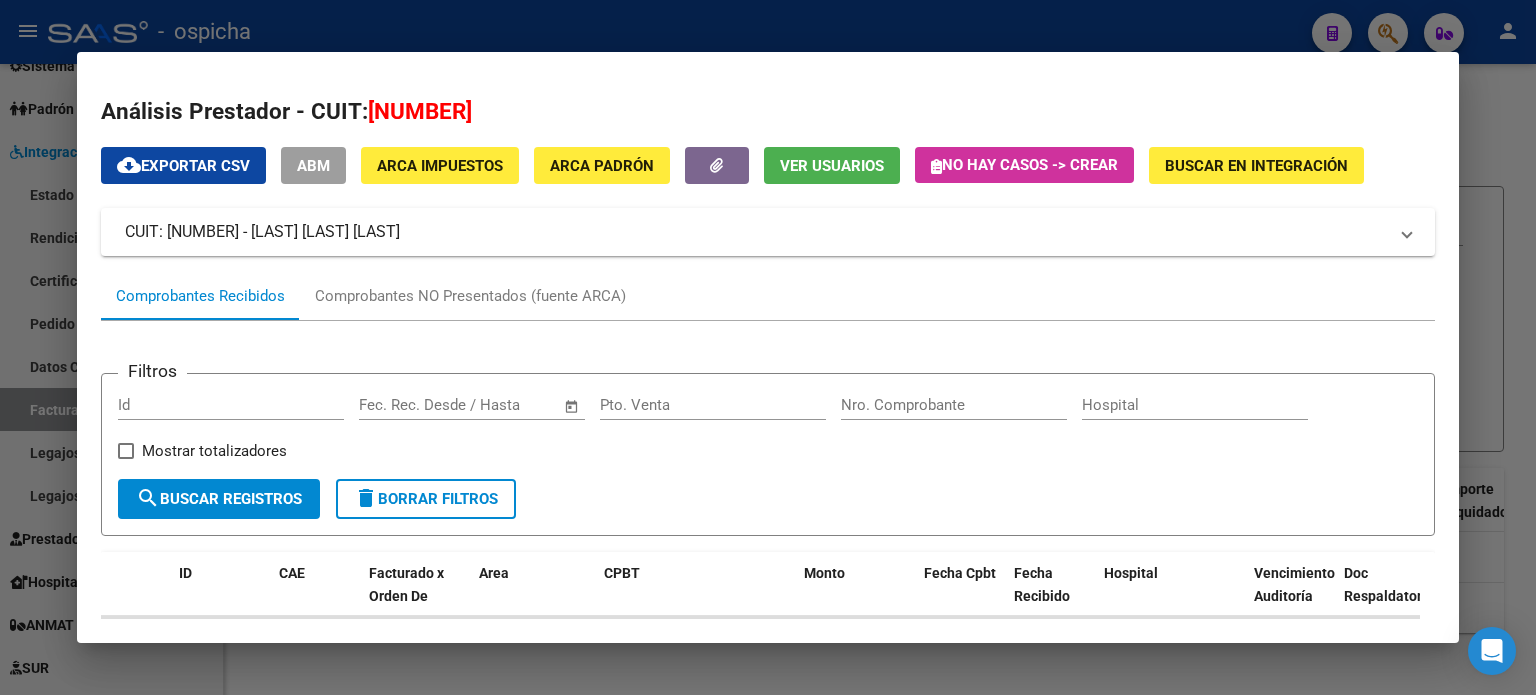 click at bounding box center (768, 347) 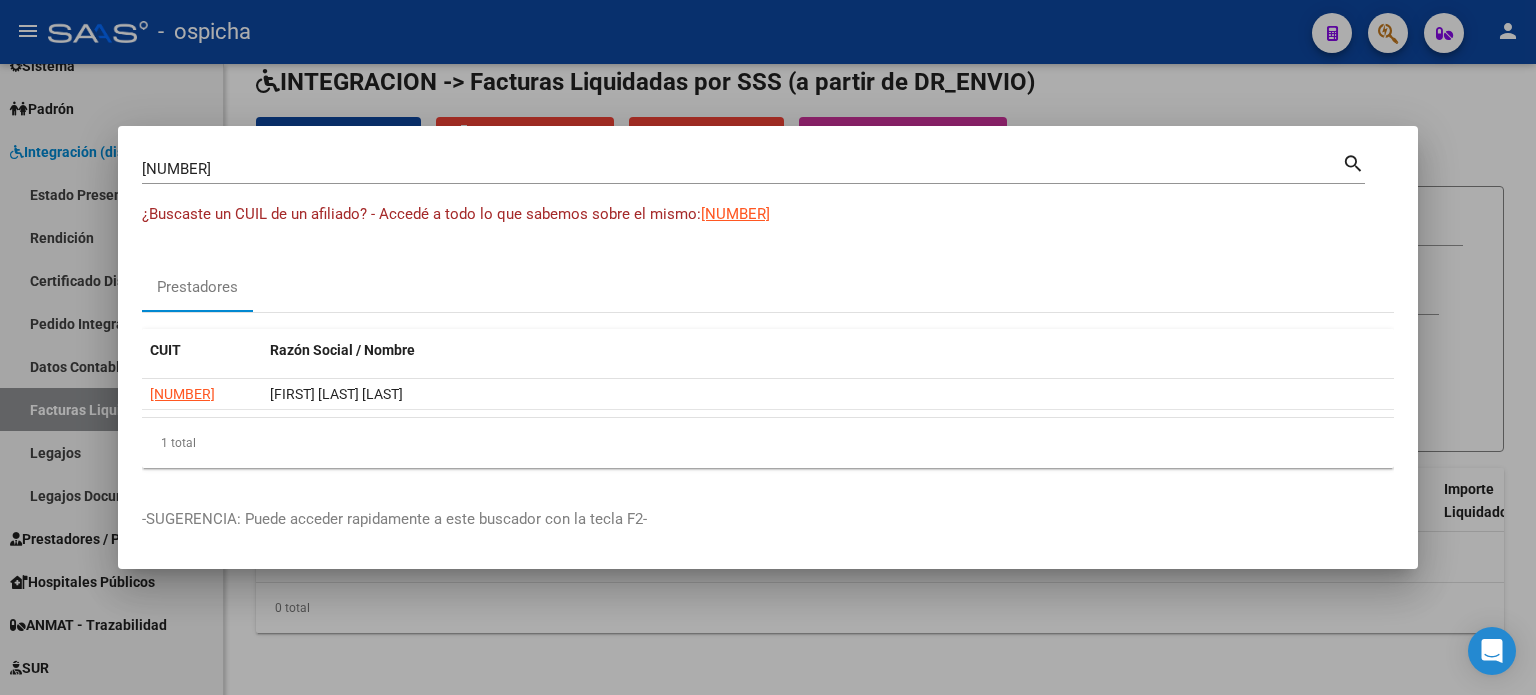 click at bounding box center (768, 347) 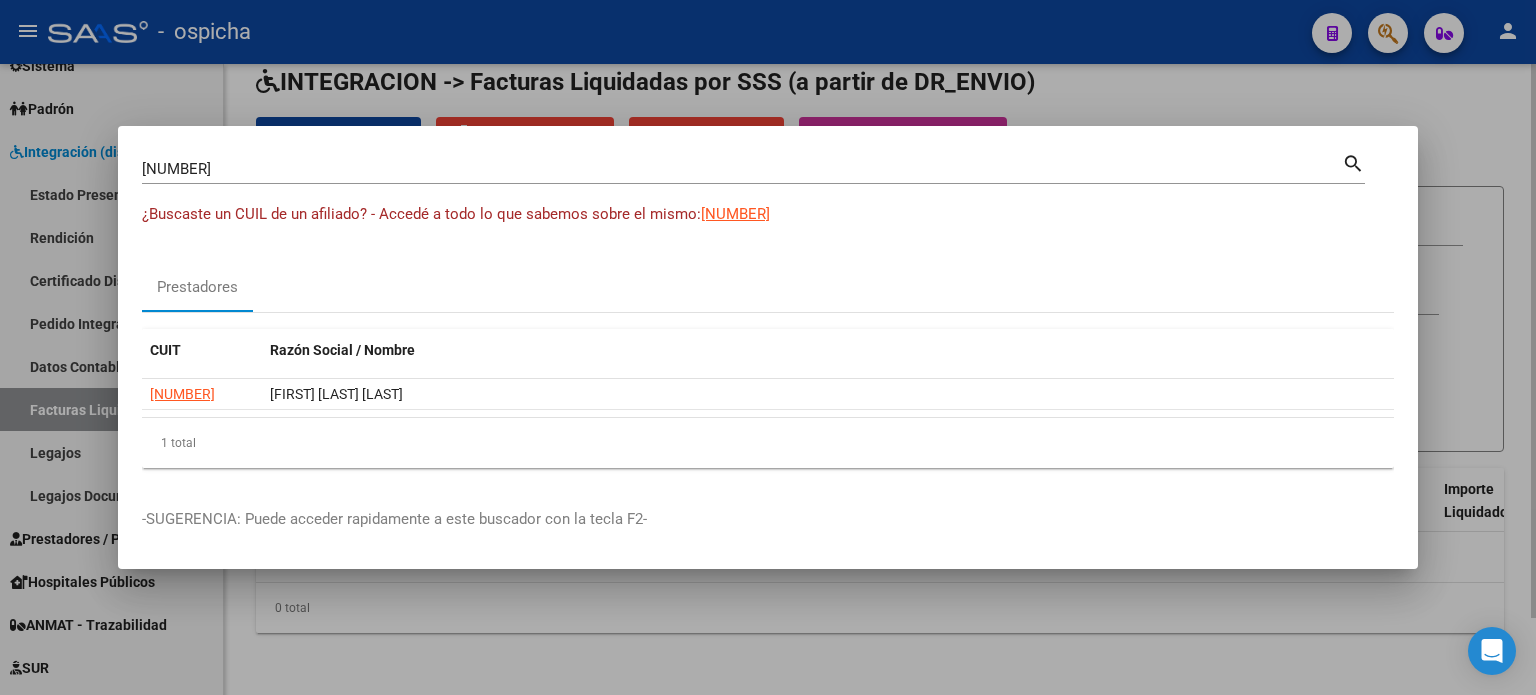 type 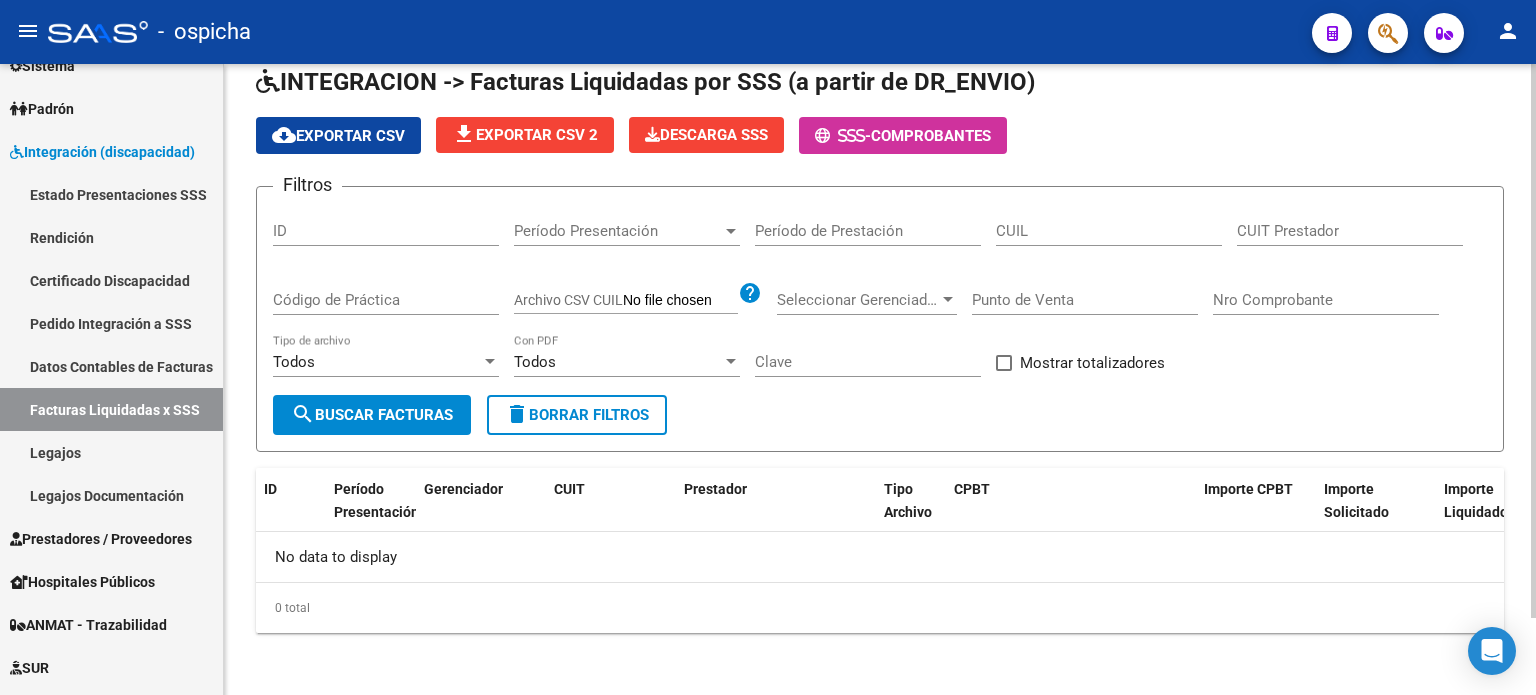 scroll, scrollTop: 0, scrollLeft: 0, axis: both 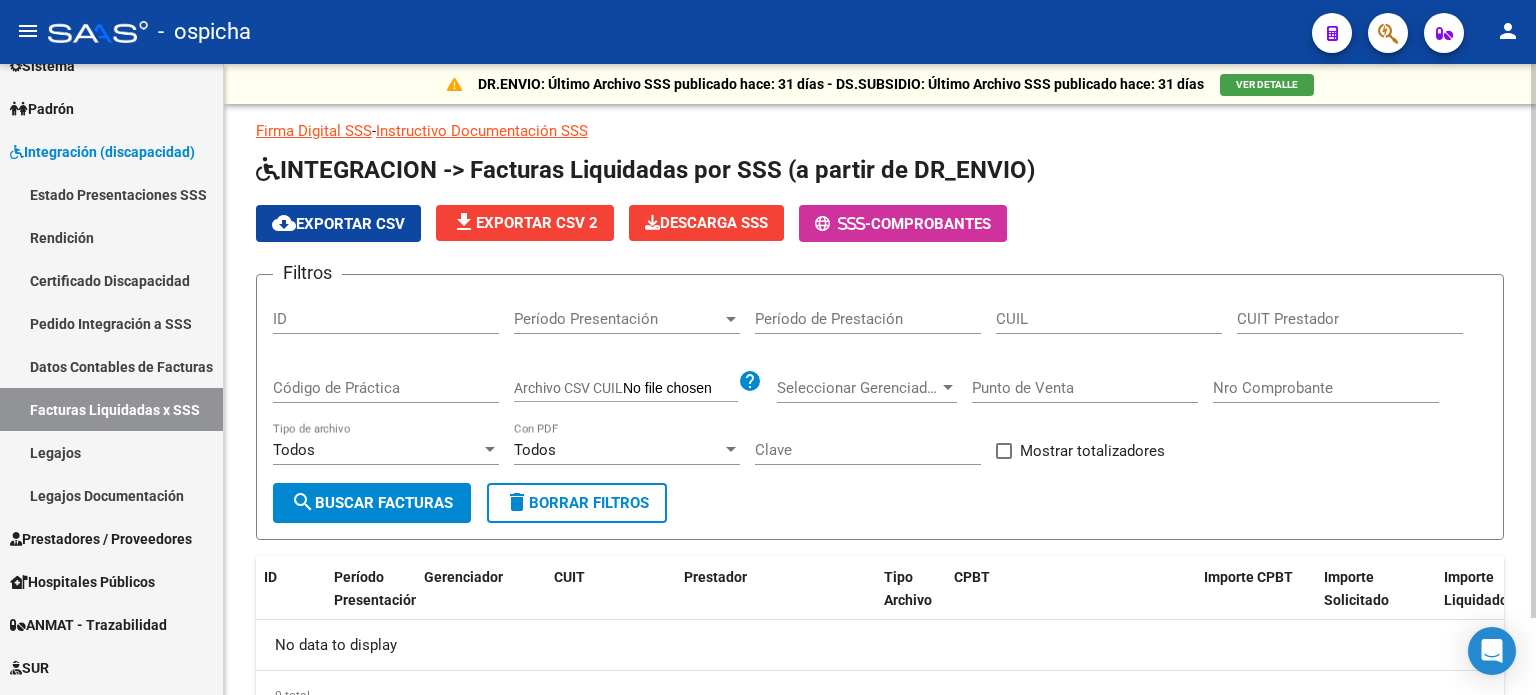 click on "Período Presentación Período Presentación" 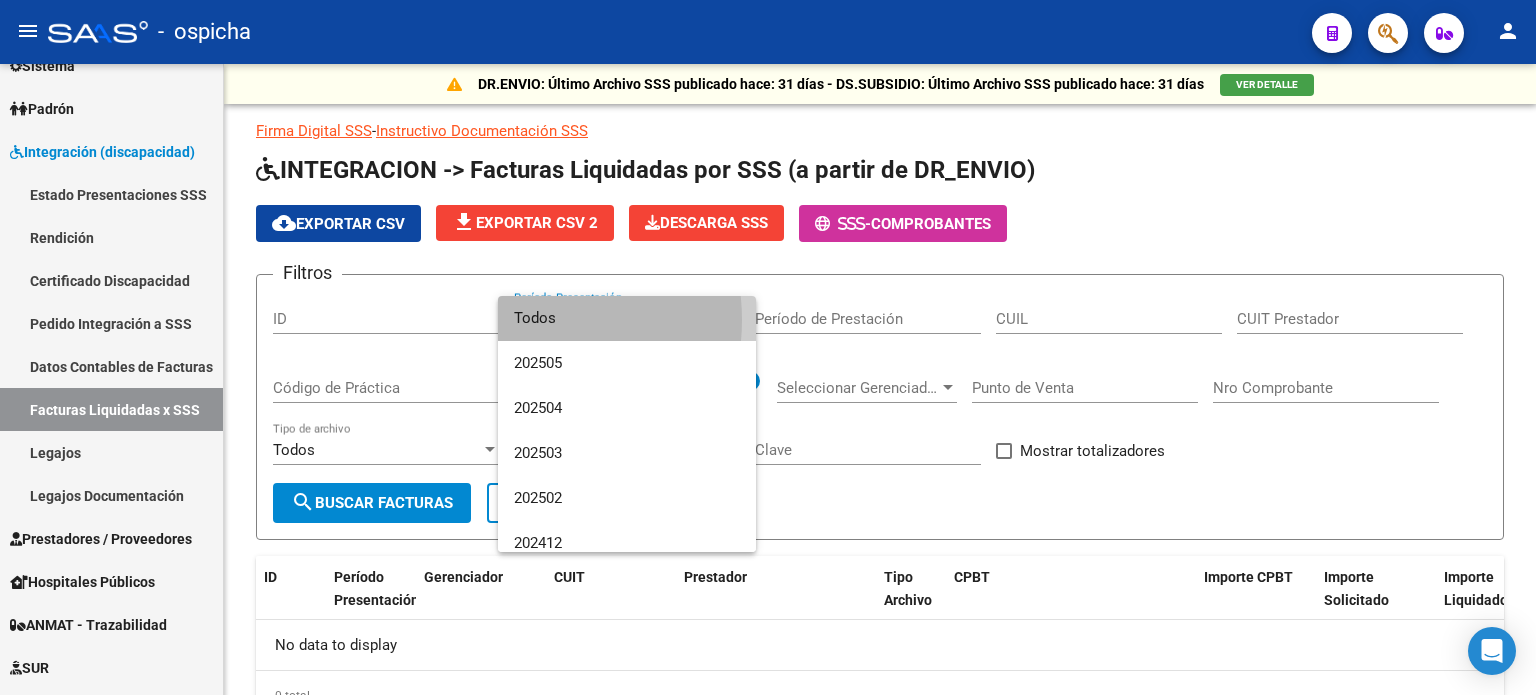 click on "Todos" at bounding box center (627, 318) 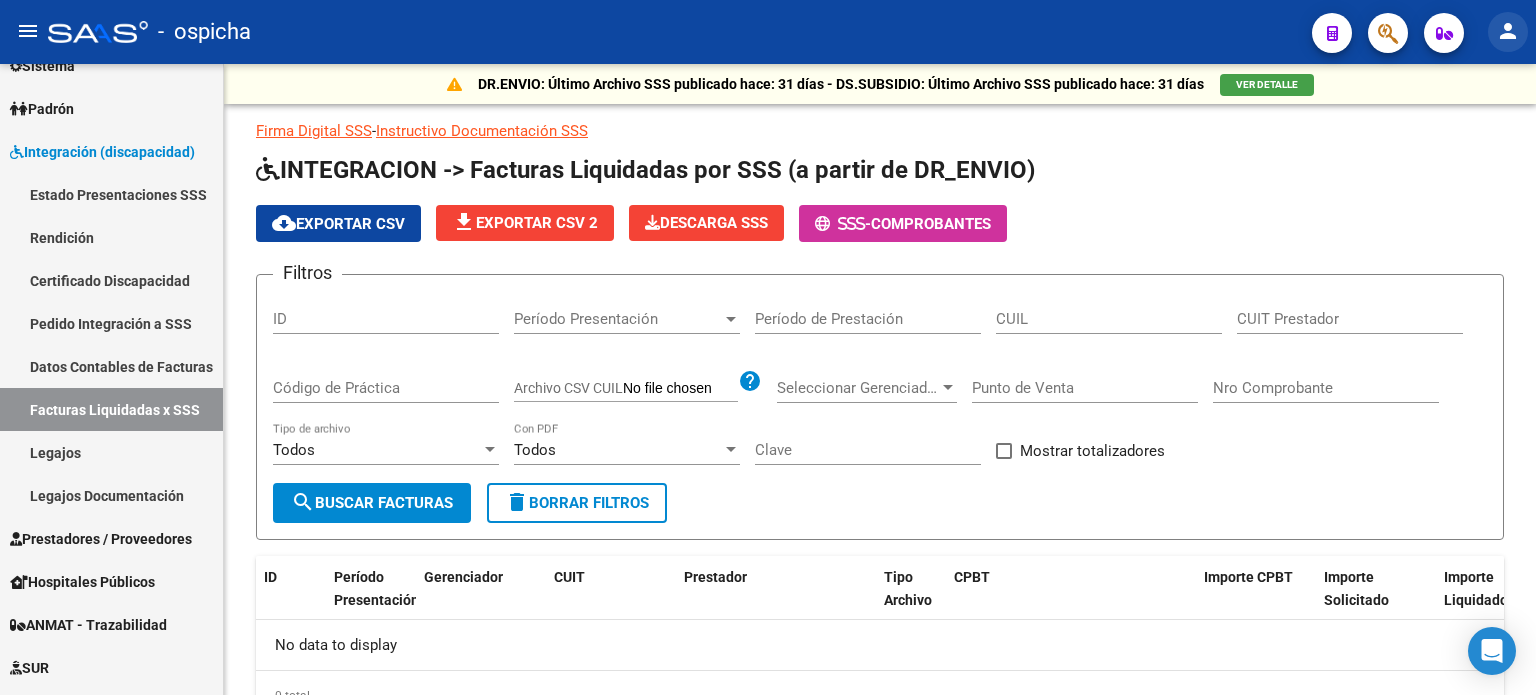 click on "person" 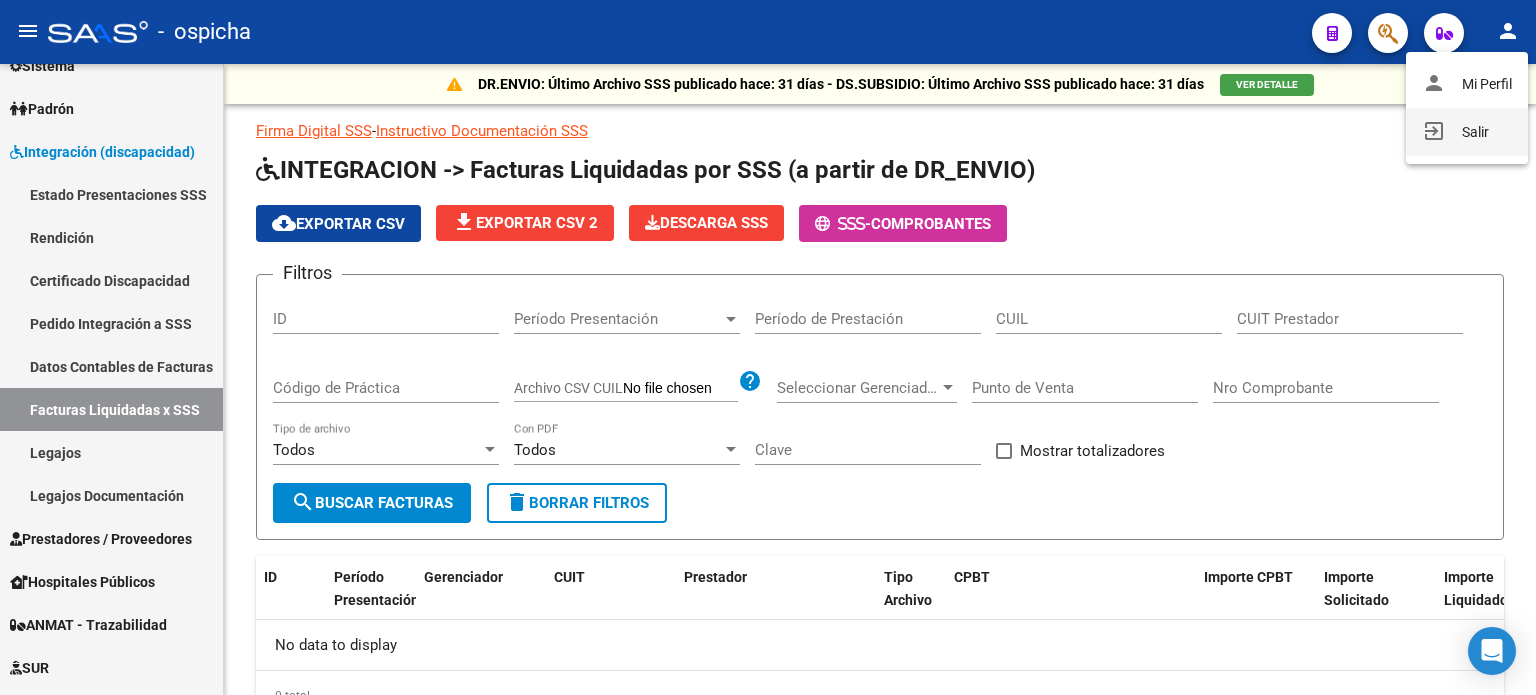 click on "exit_to_app  Salir" at bounding box center (1467, 132) 